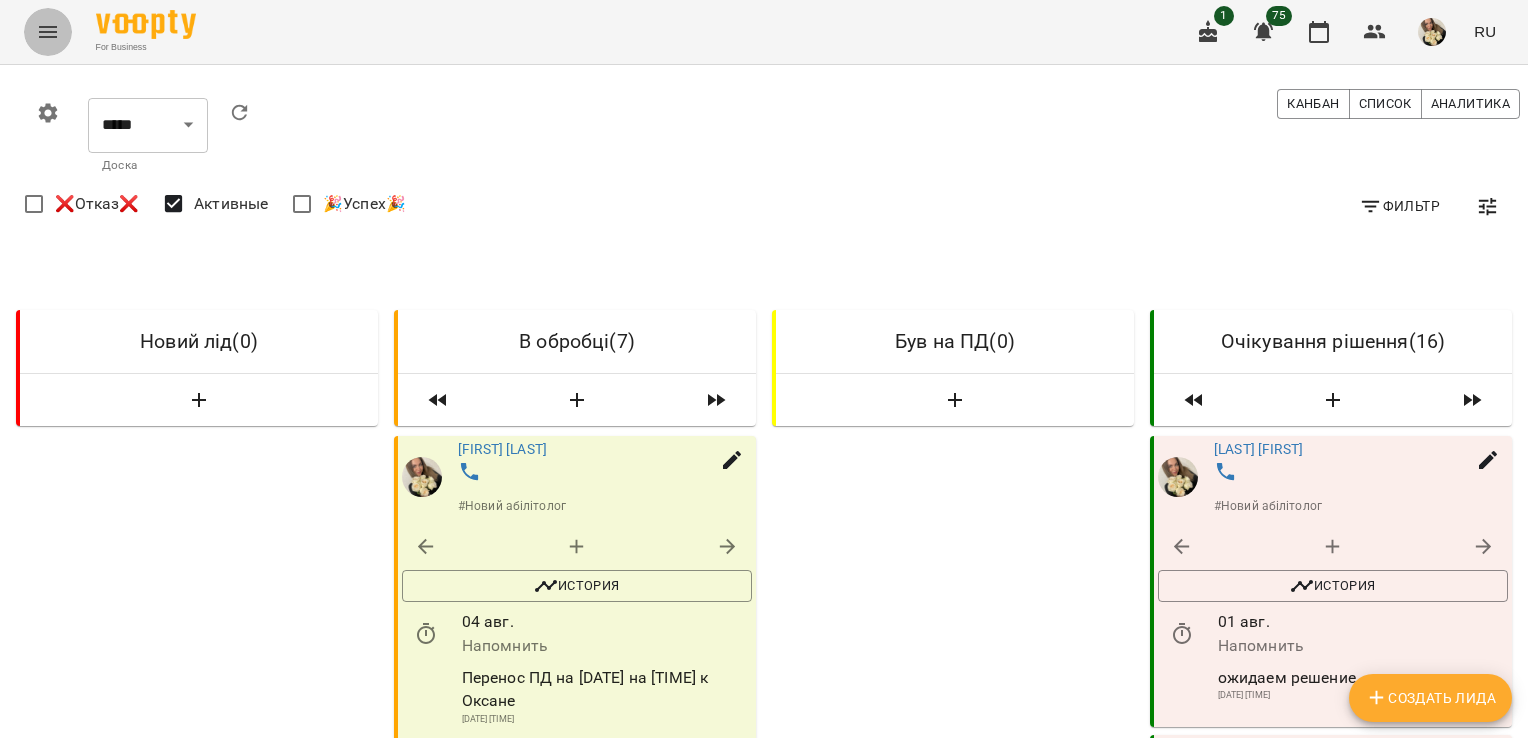 scroll, scrollTop: 0, scrollLeft: 0, axis: both 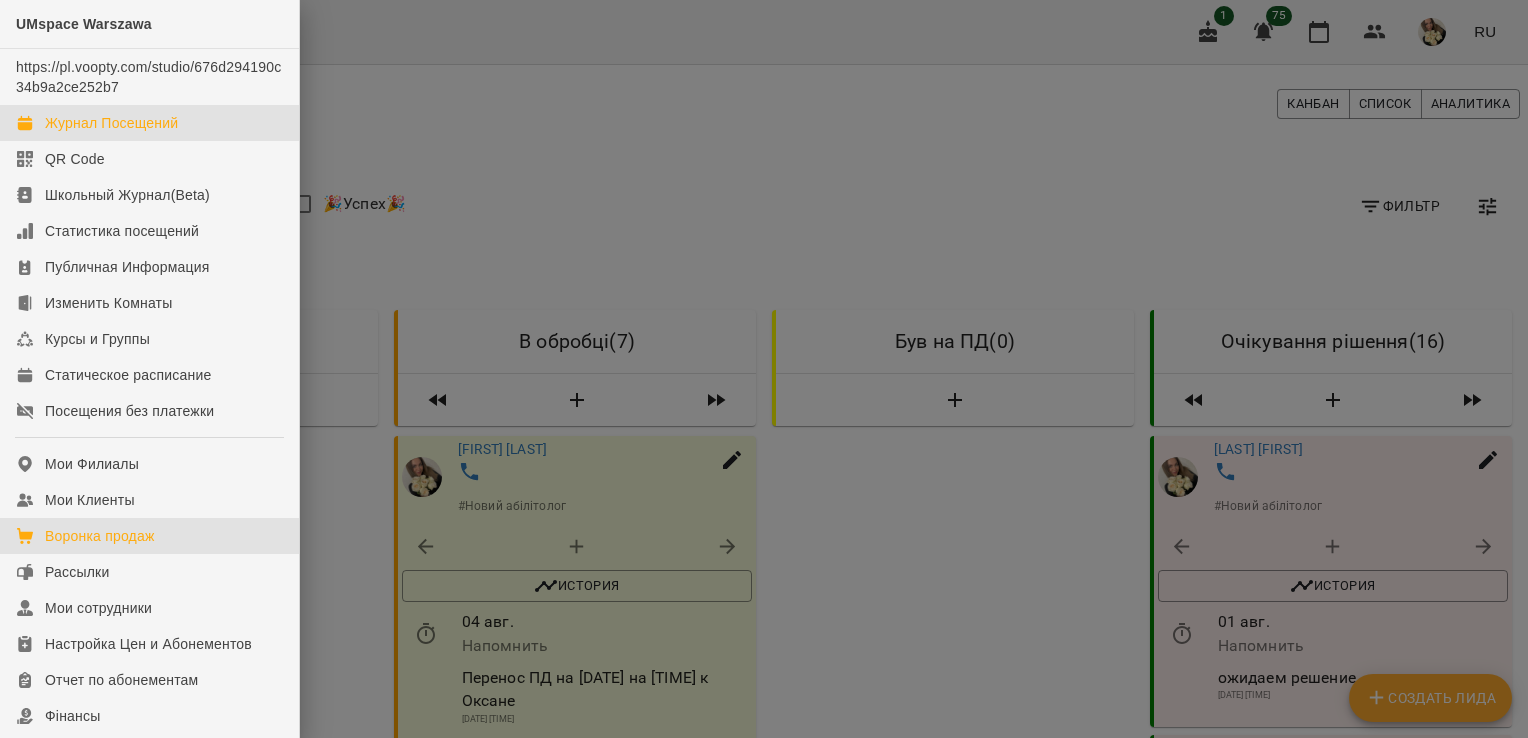 click on "Журнал Посещений" at bounding box center [111, 123] 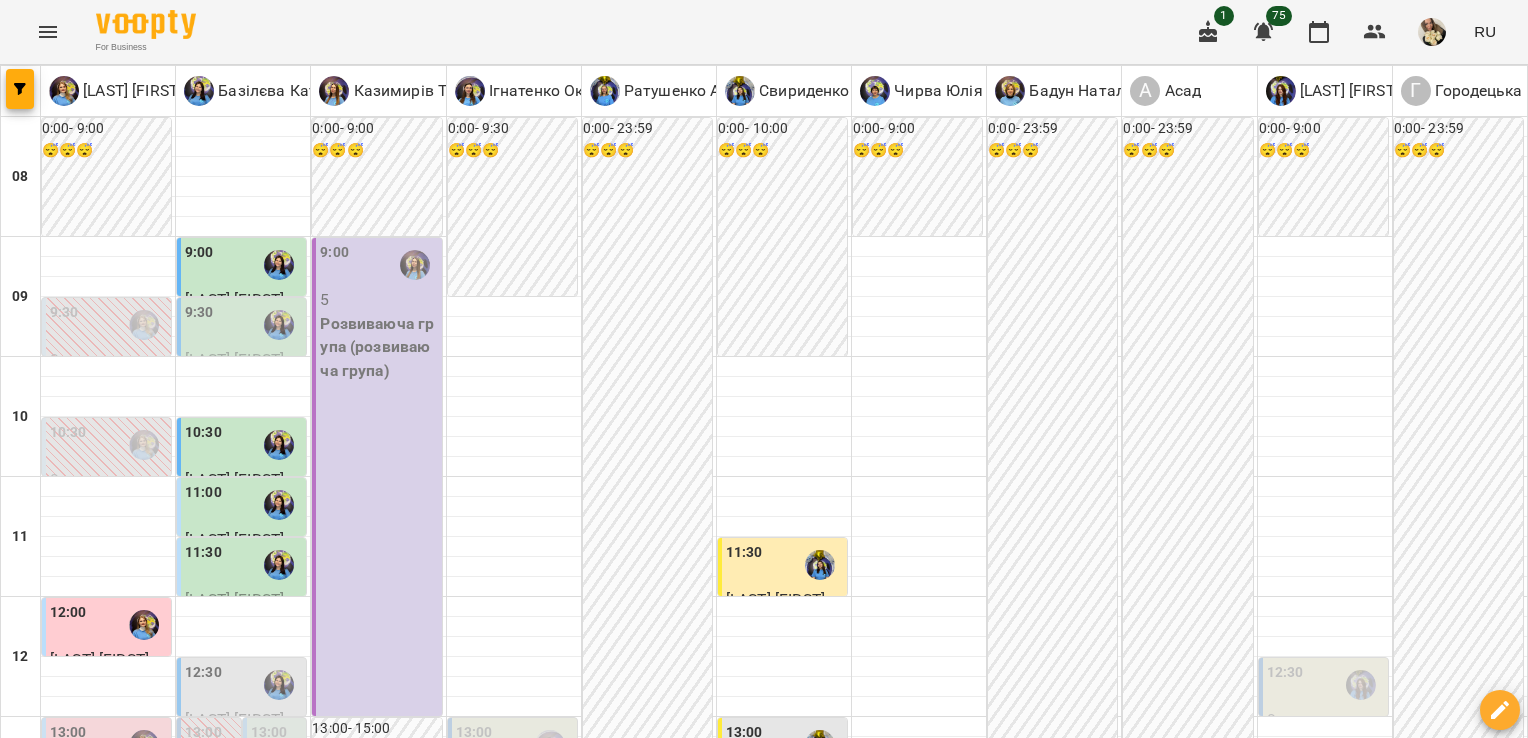 click on "вт" at bounding box center (432, 1703) 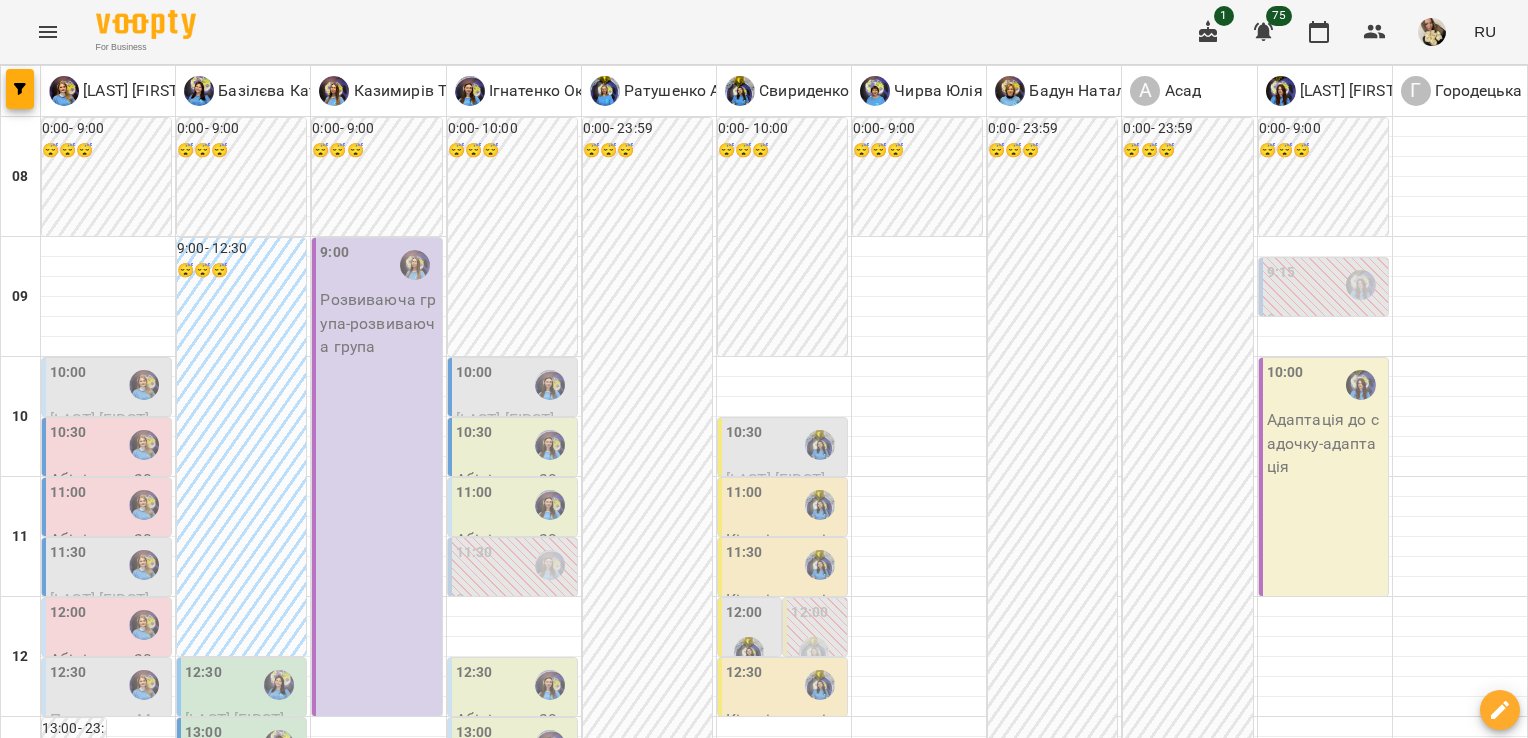 click on "пн" at bounding box center [38, 1703] 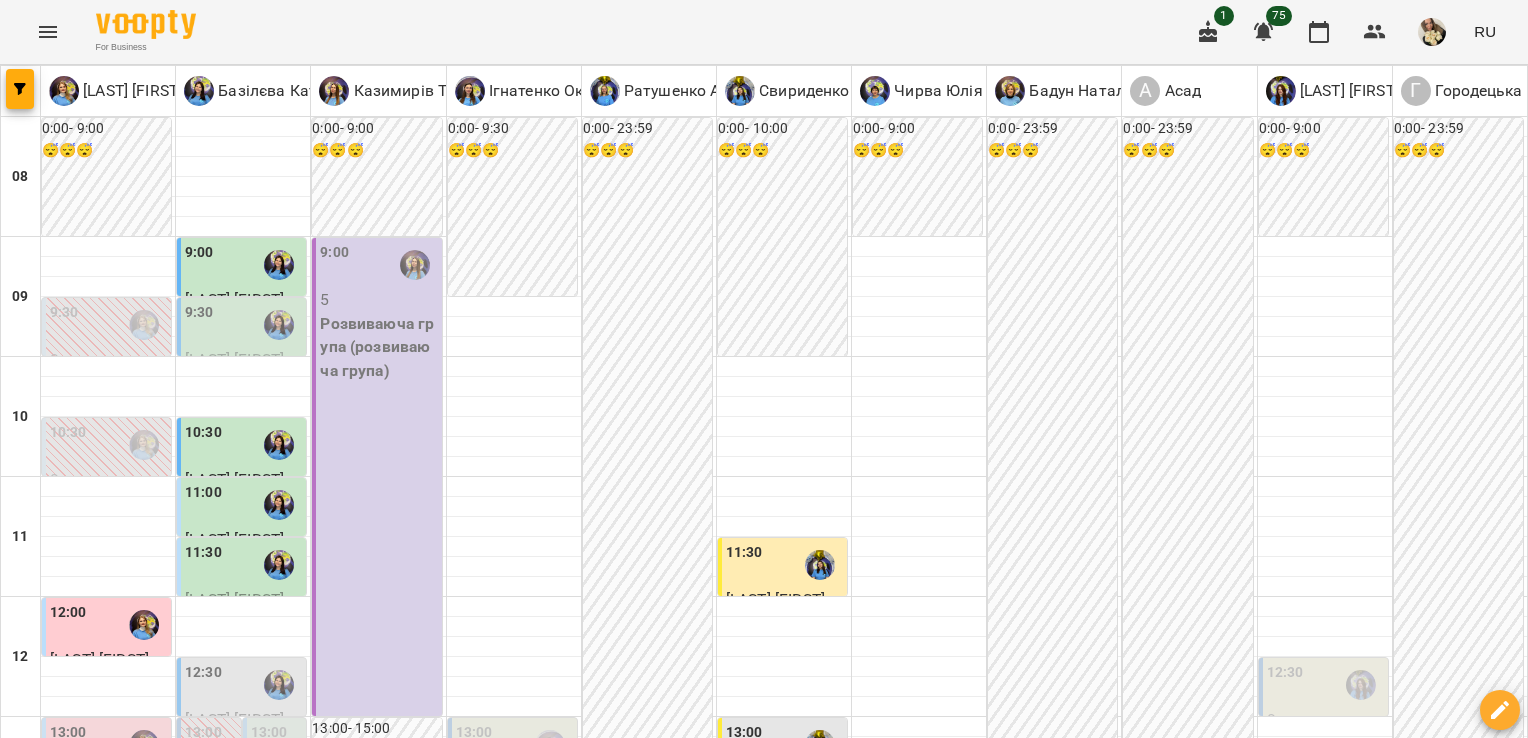 scroll, scrollTop: 944, scrollLeft: 0, axis: vertical 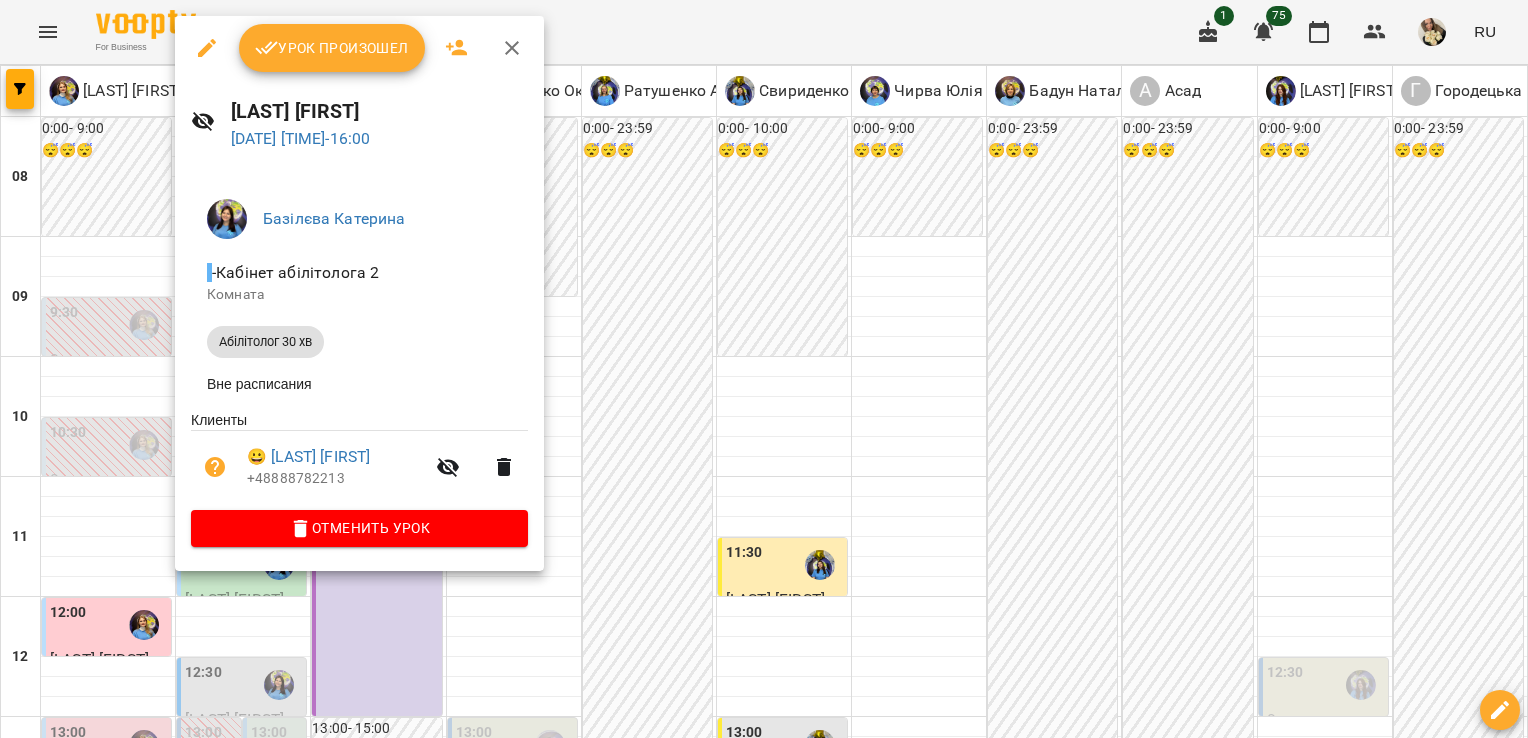 click at bounding box center (764, 369) 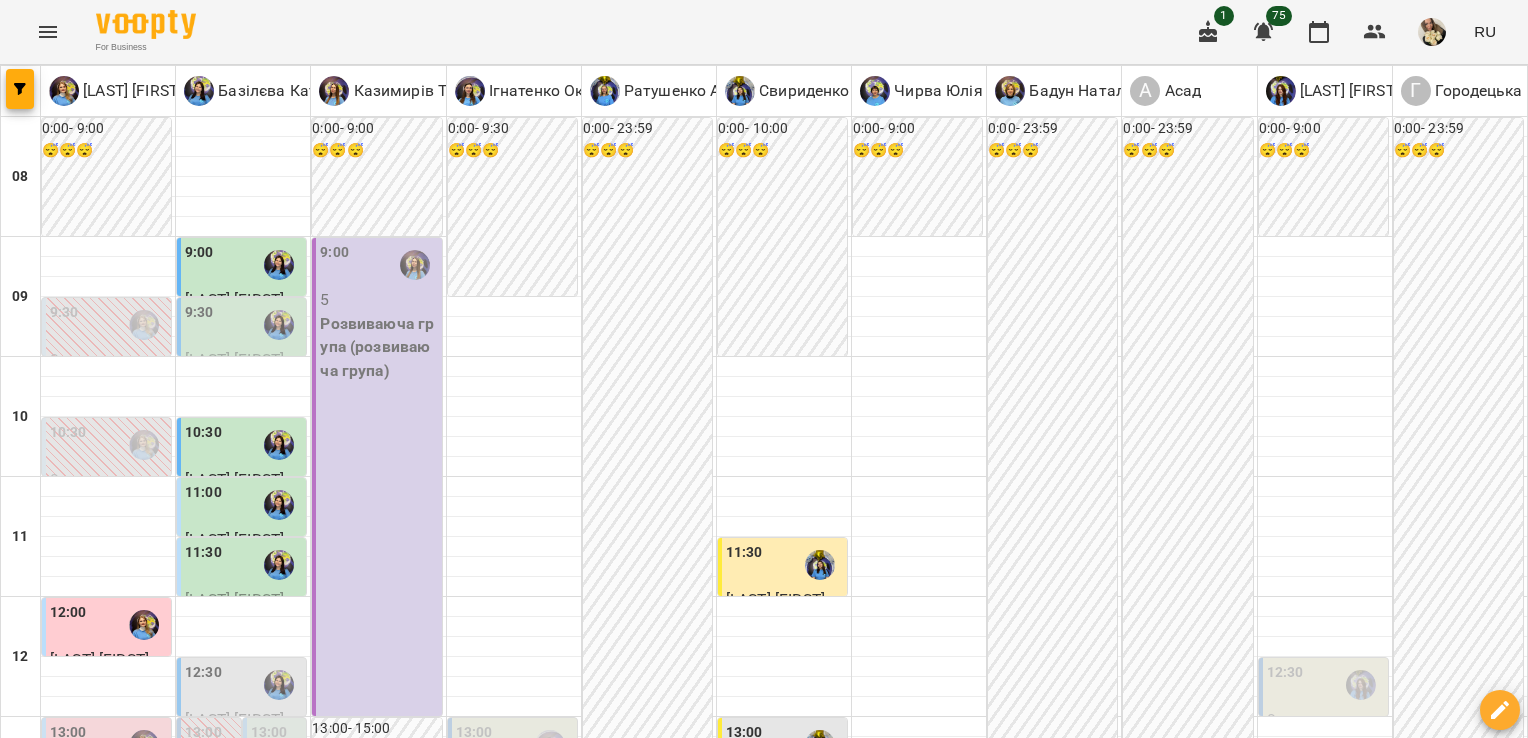 click on "05 авг." at bounding box center [433, 1722] 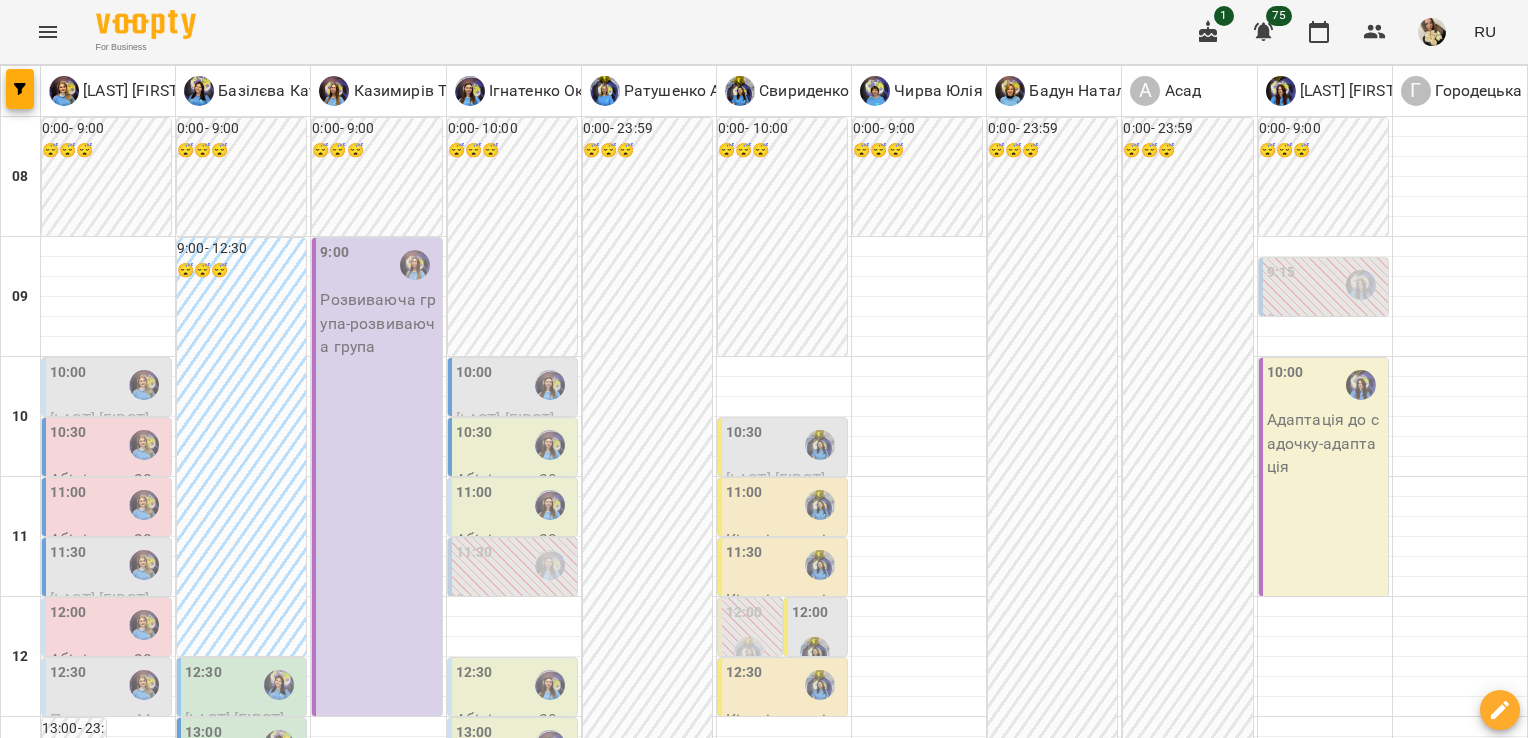 scroll, scrollTop: 472, scrollLeft: 0, axis: vertical 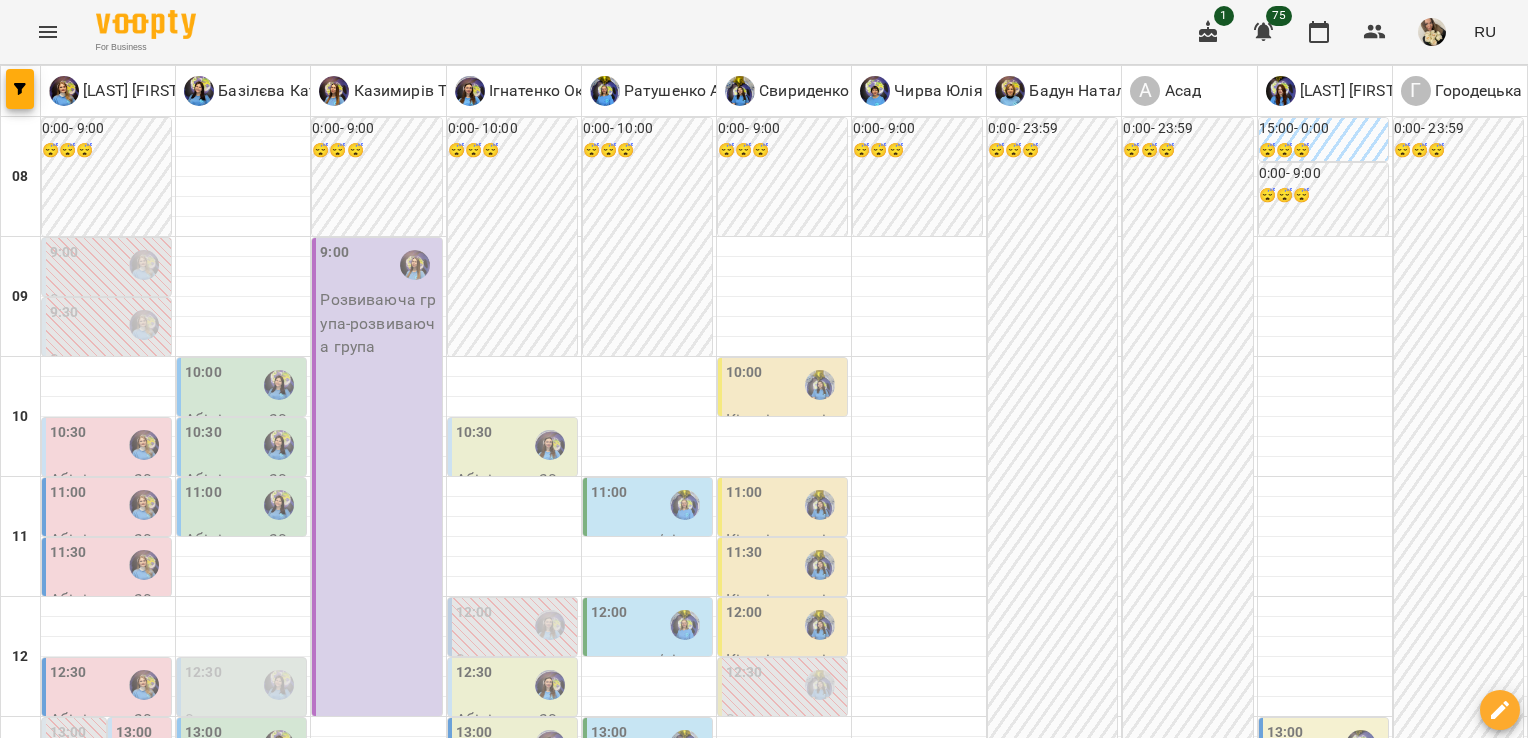 click on "чт" at bounding box center (857, 1703) 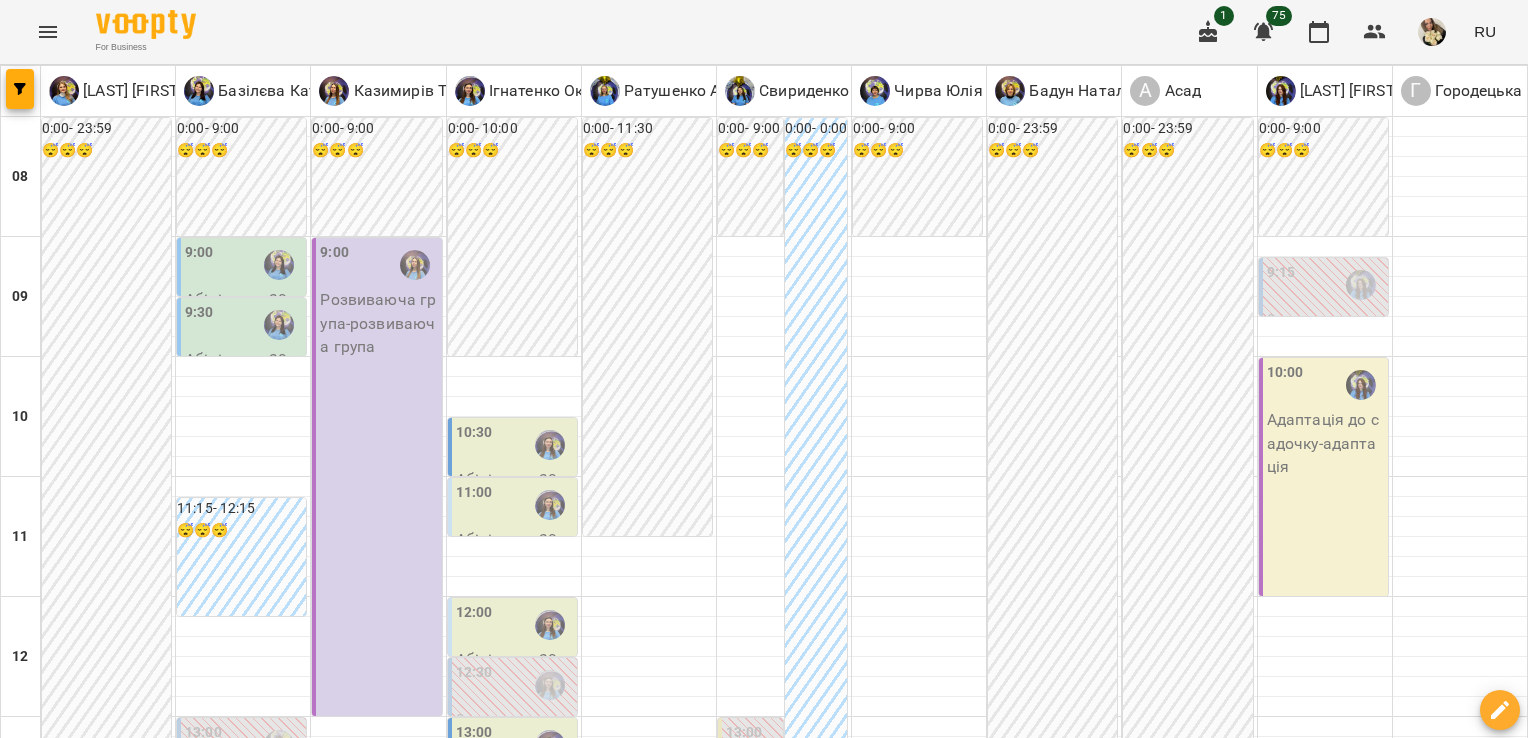 scroll, scrollTop: 944, scrollLeft: 0, axis: vertical 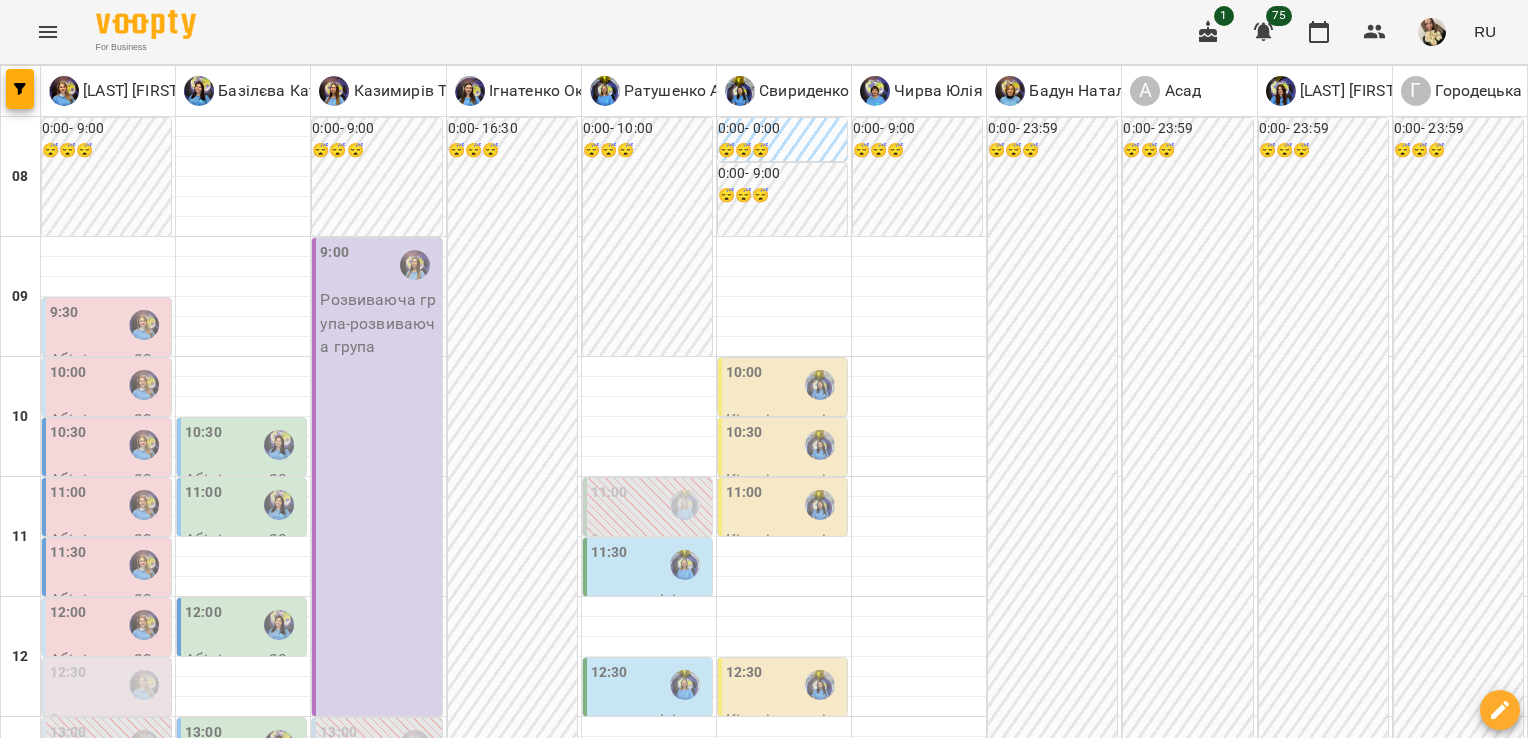 drag, startPoint x: 499, startPoint y: 621, endPoint x: 422, endPoint y: 650, distance: 82.28001 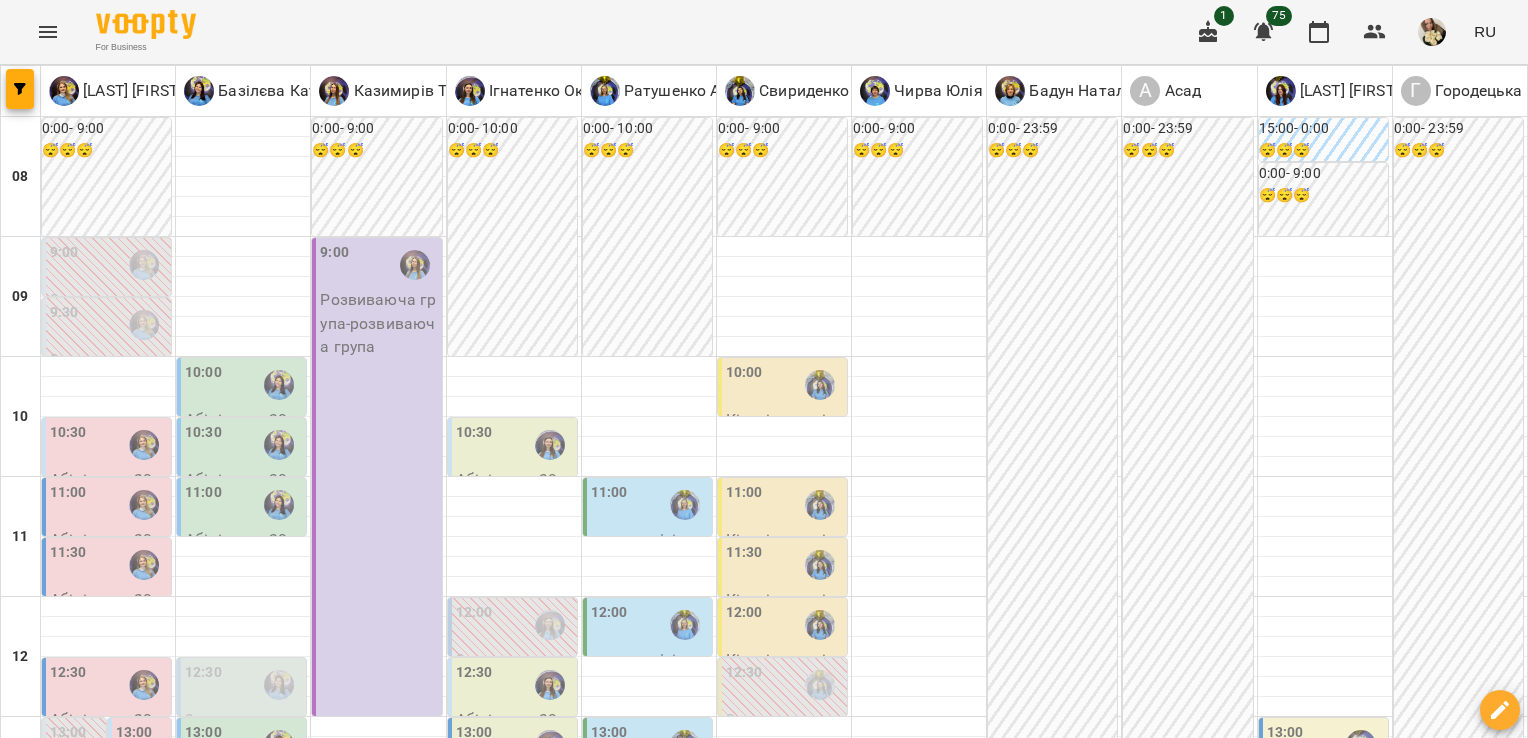 scroll, scrollTop: 204, scrollLeft: 0, axis: vertical 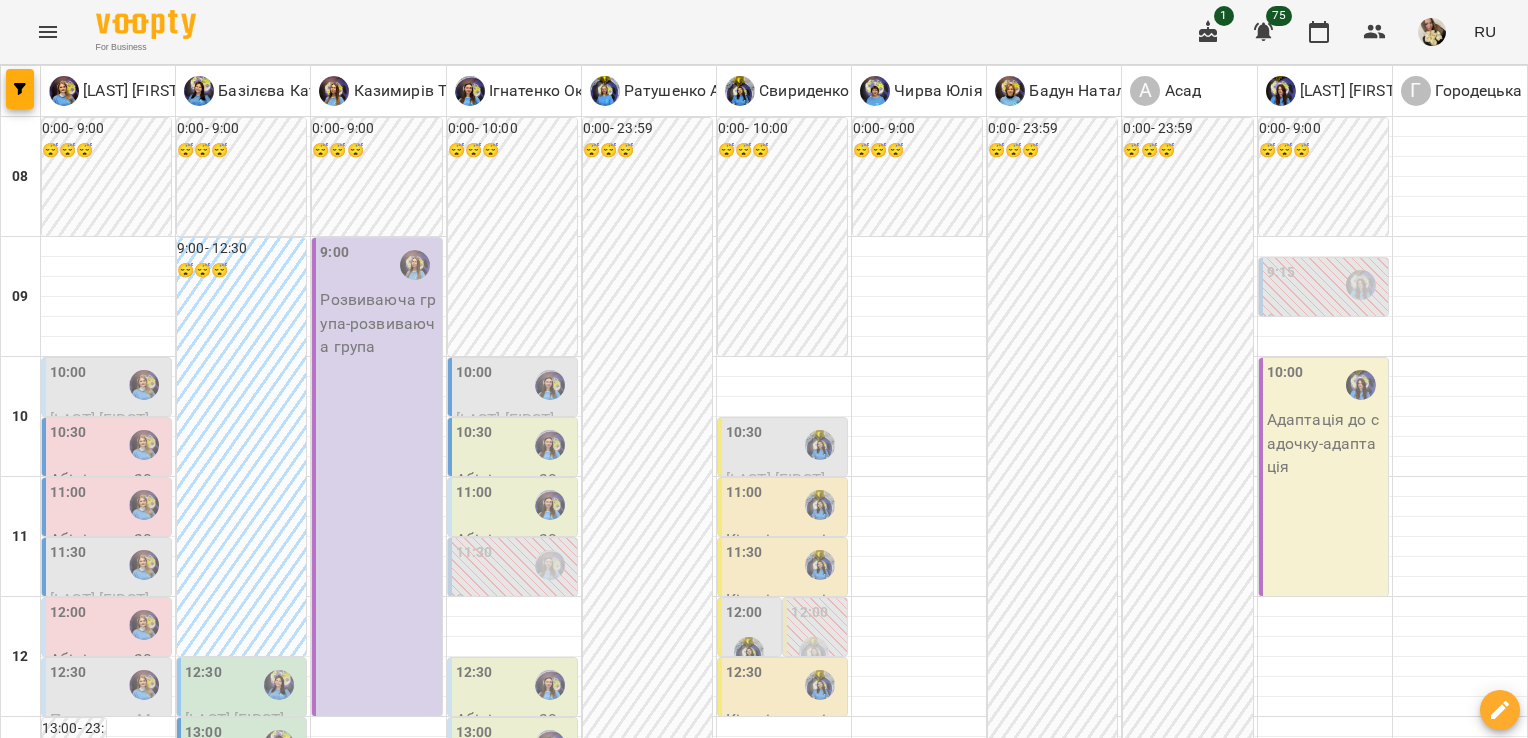 click on "04 авг." at bounding box center [38, 1722] 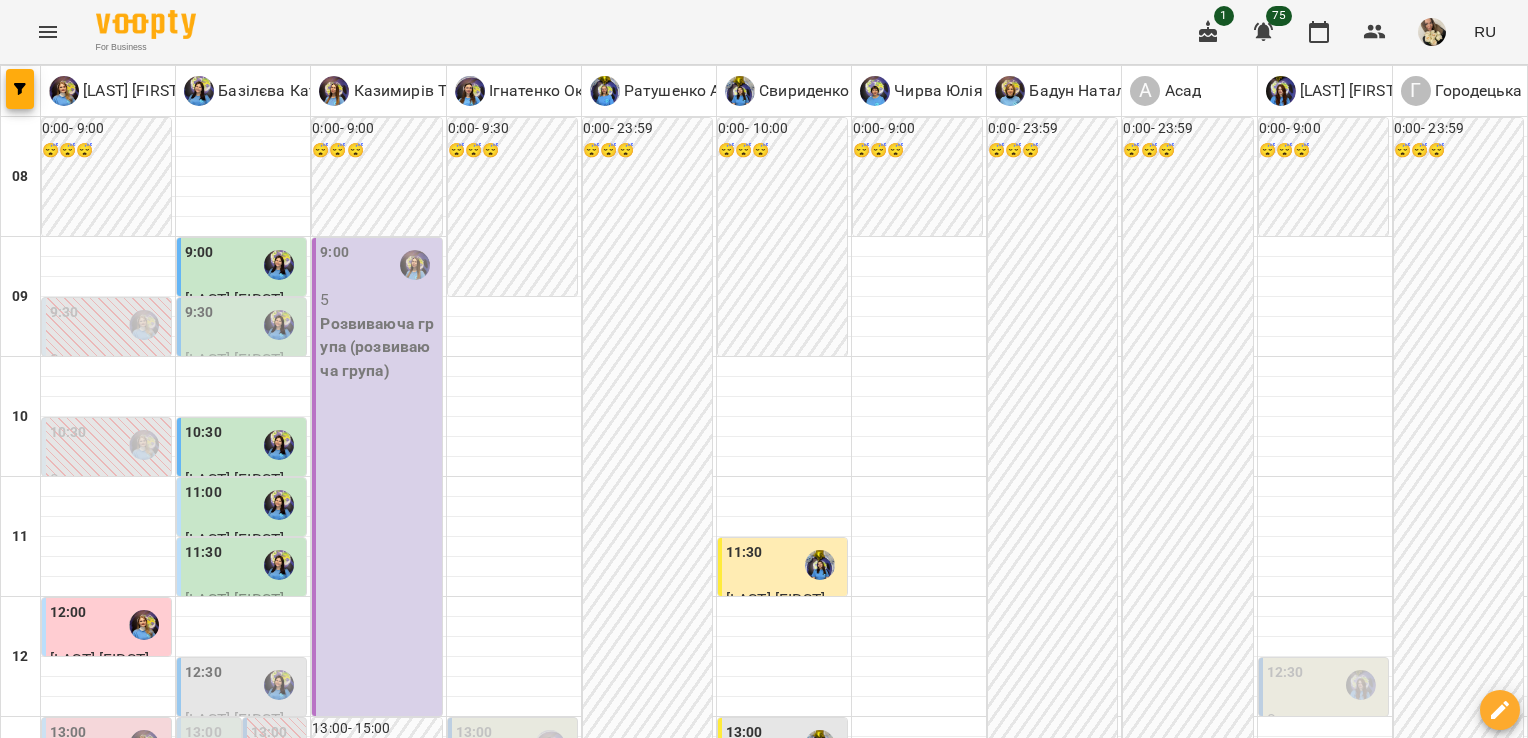 scroll, scrollTop: 944, scrollLeft: 0, axis: vertical 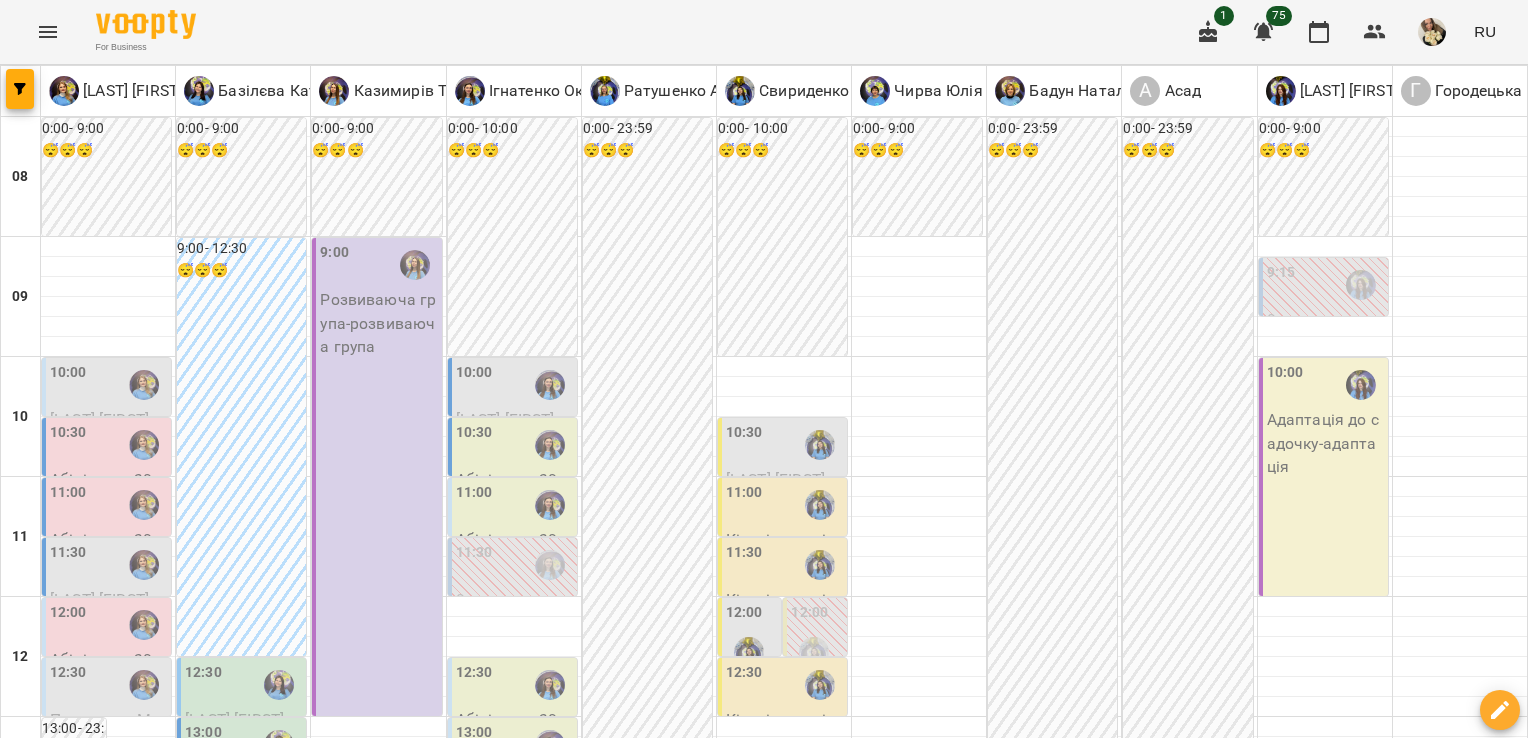 click on "06 авг." at bounding box center [646, 1722] 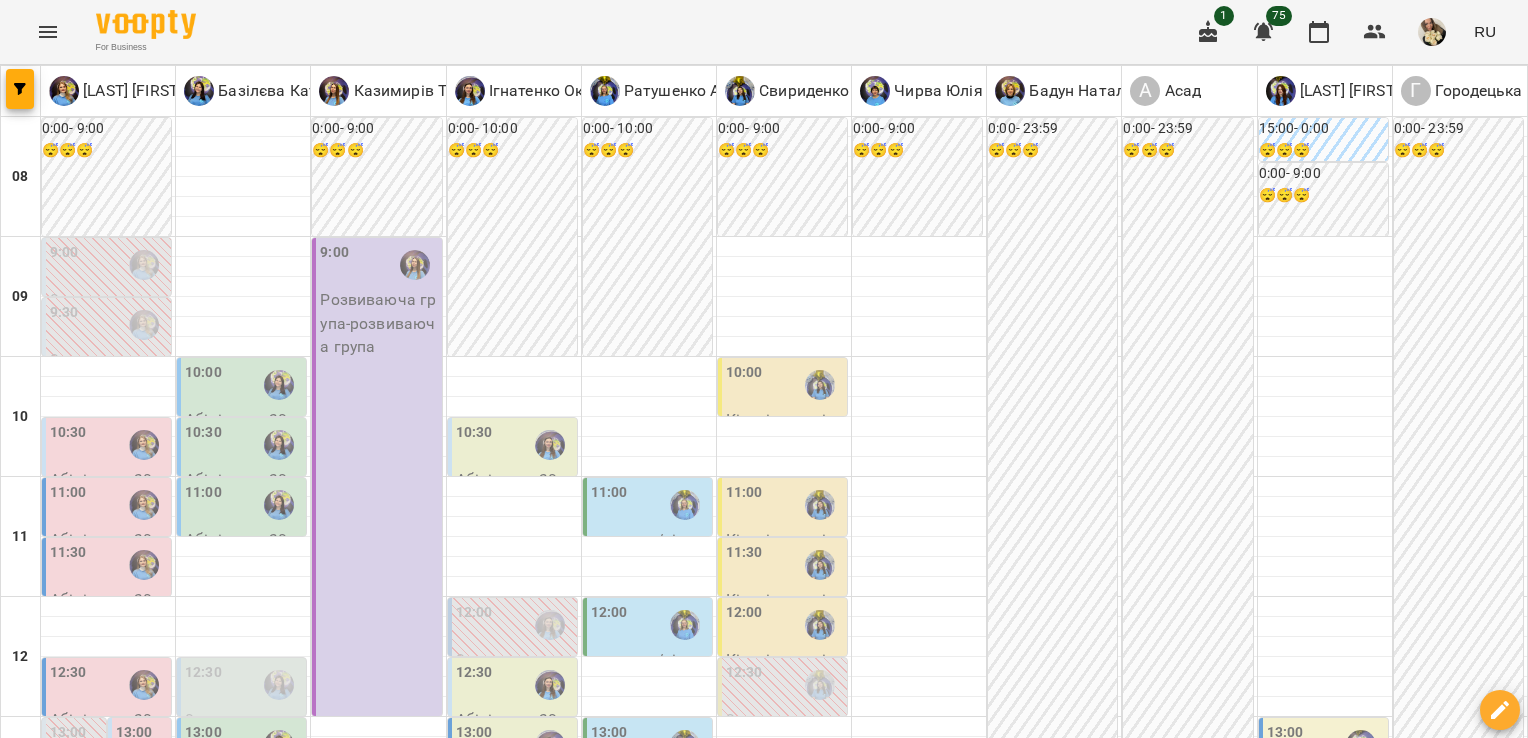 scroll, scrollTop: 944, scrollLeft: 0, axis: vertical 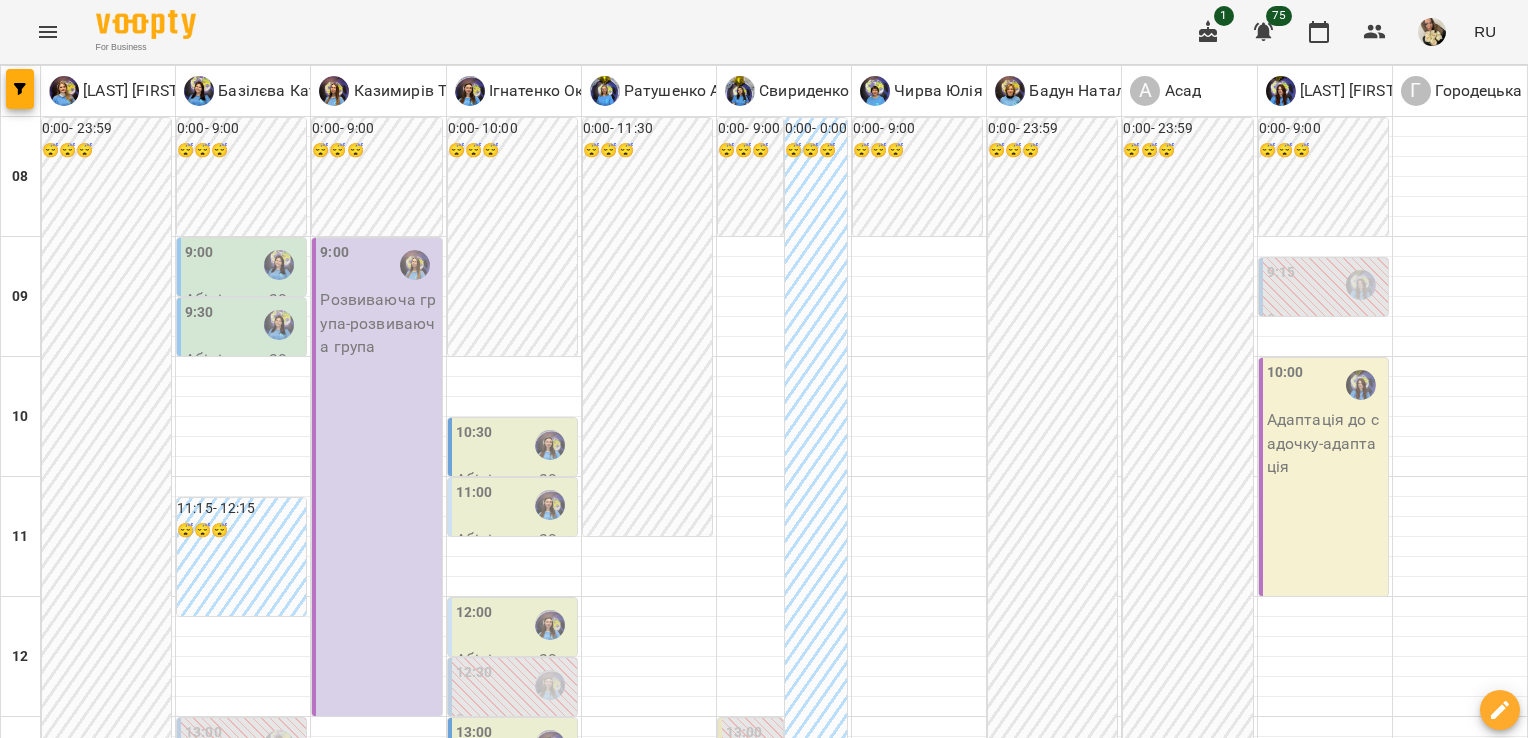 click on "06 авг." at bounding box center (461, 1722) 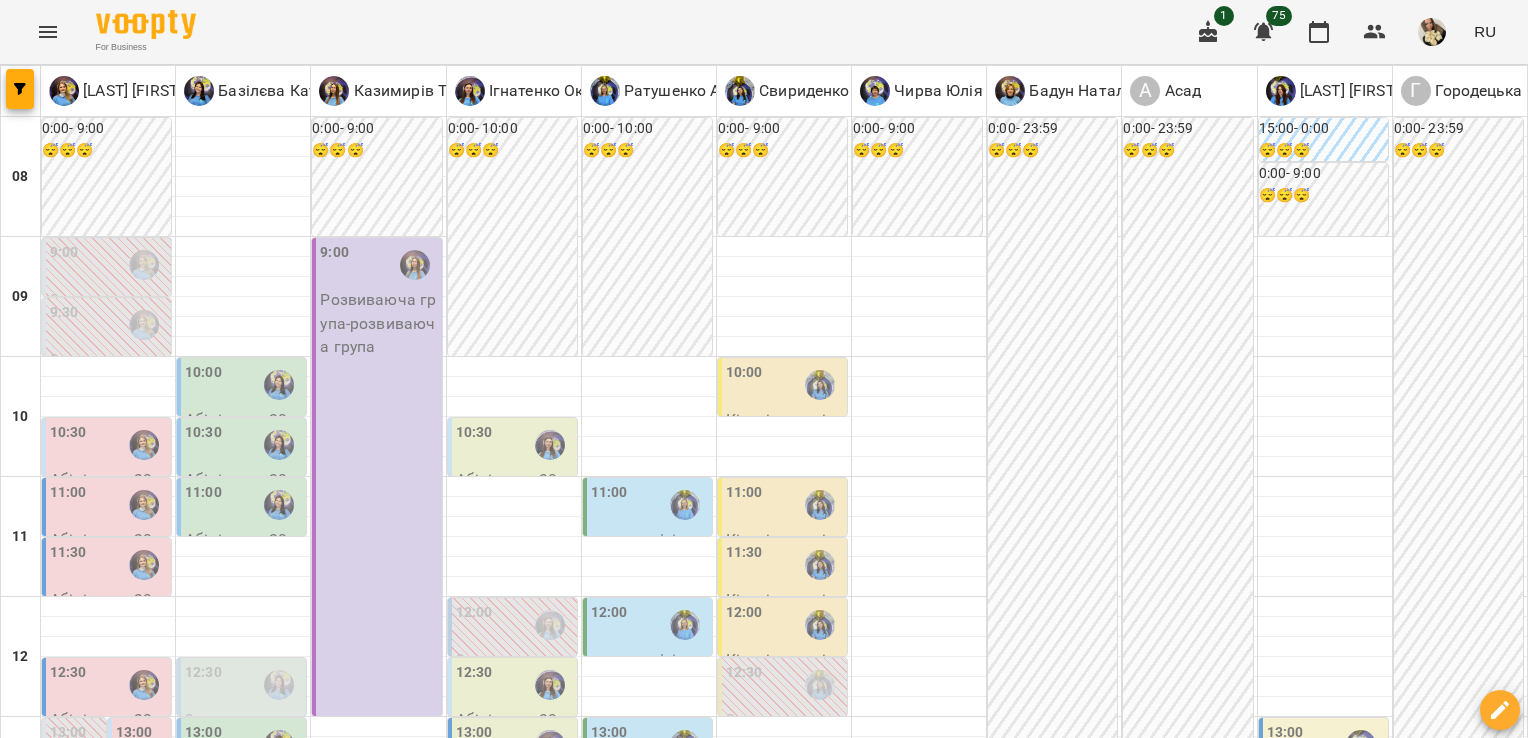 scroll, scrollTop: 800, scrollLeft: 0, axis: vertical 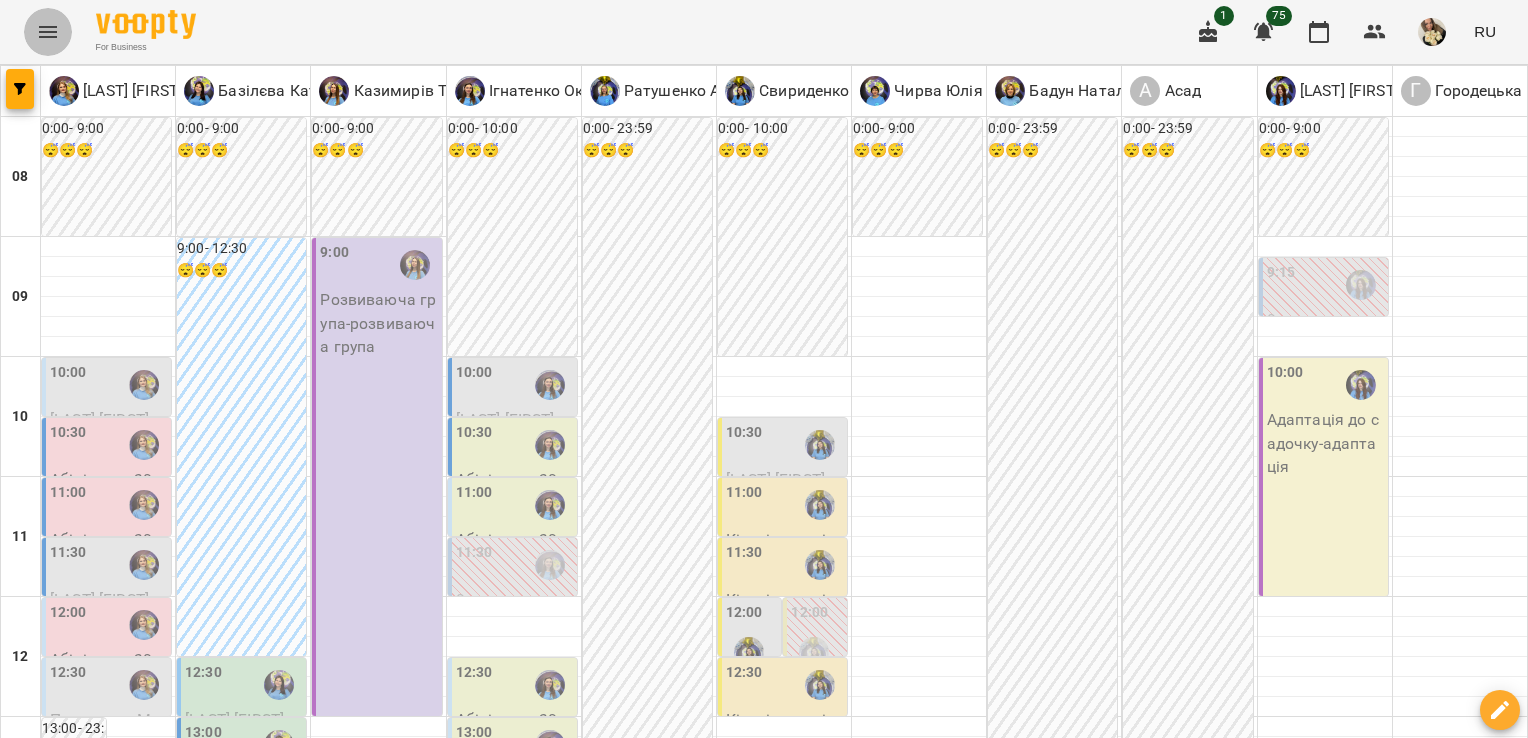 click 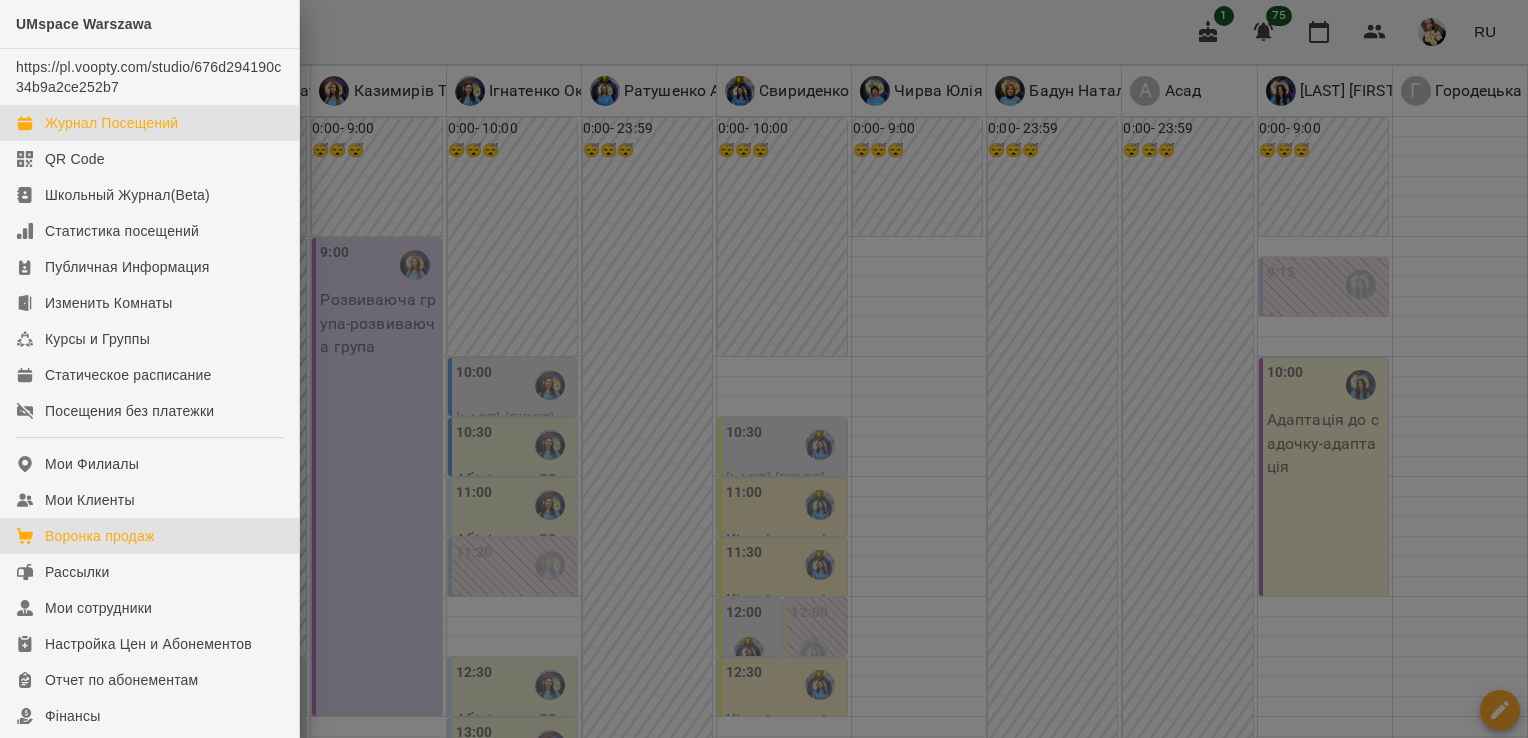 click on "Воронка продаж" at bounding box center [149, 536] 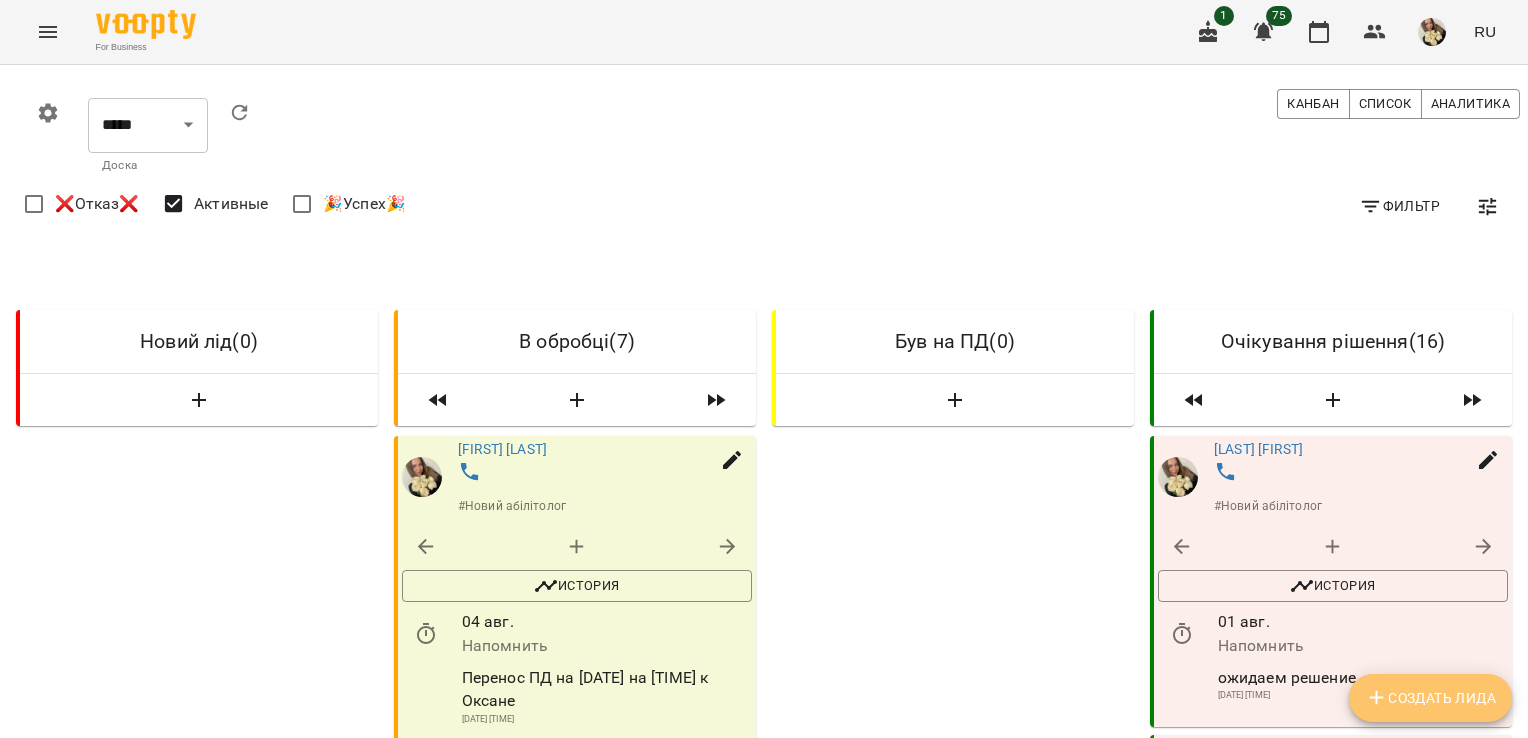 click on "Создать Лида" at bounding box center [1430, 698] 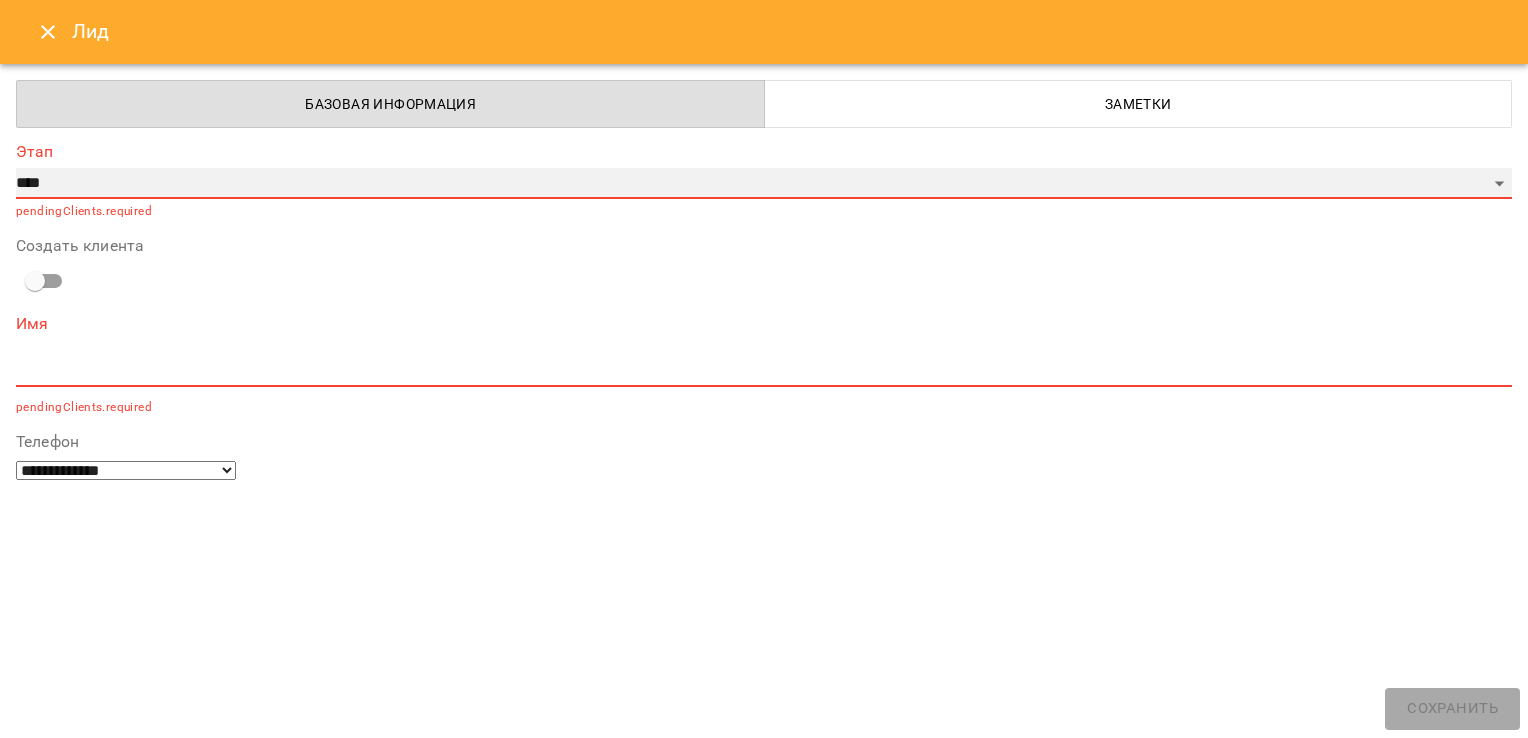 click on "**********" at bounding box center (764, 184) 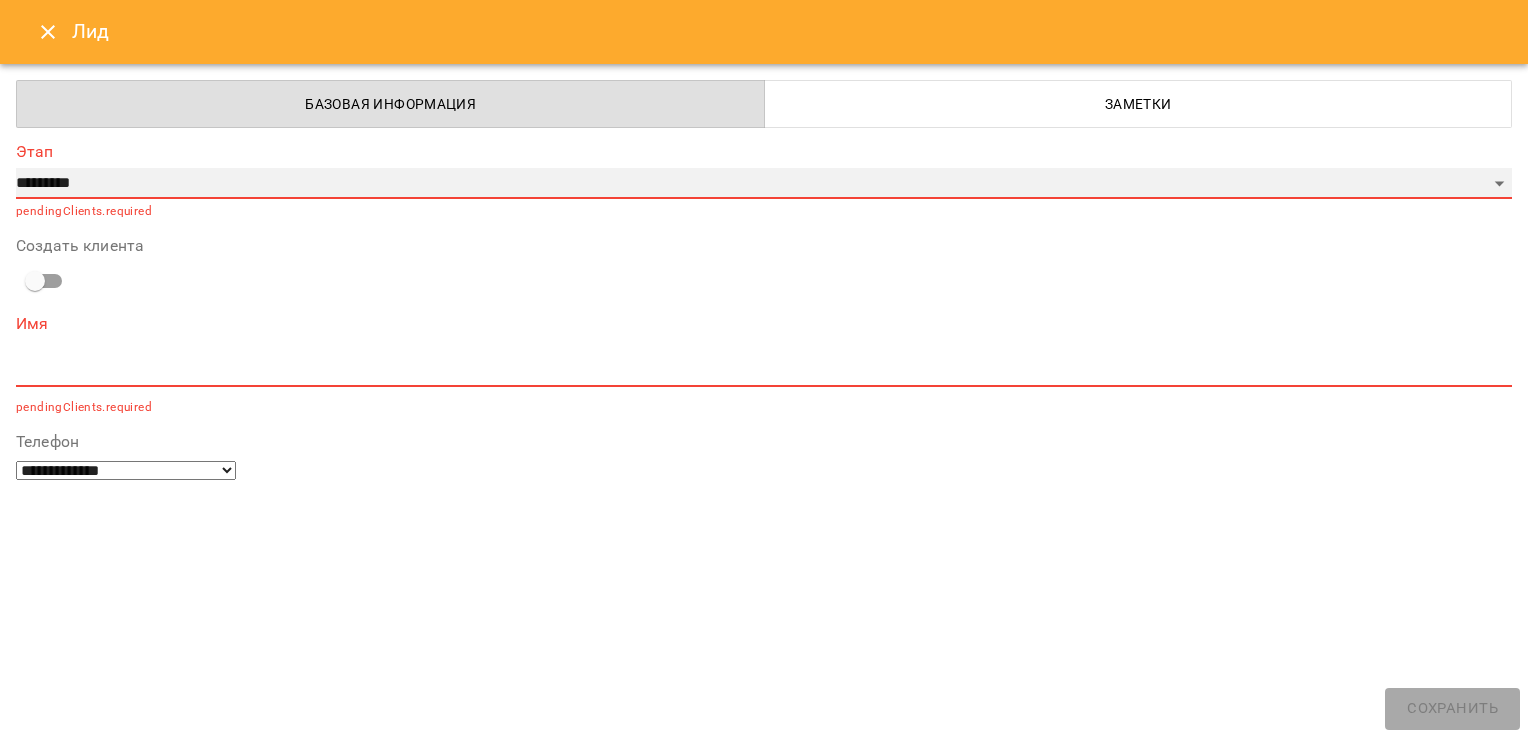 click on "**********" at bounding box center [764, 184] 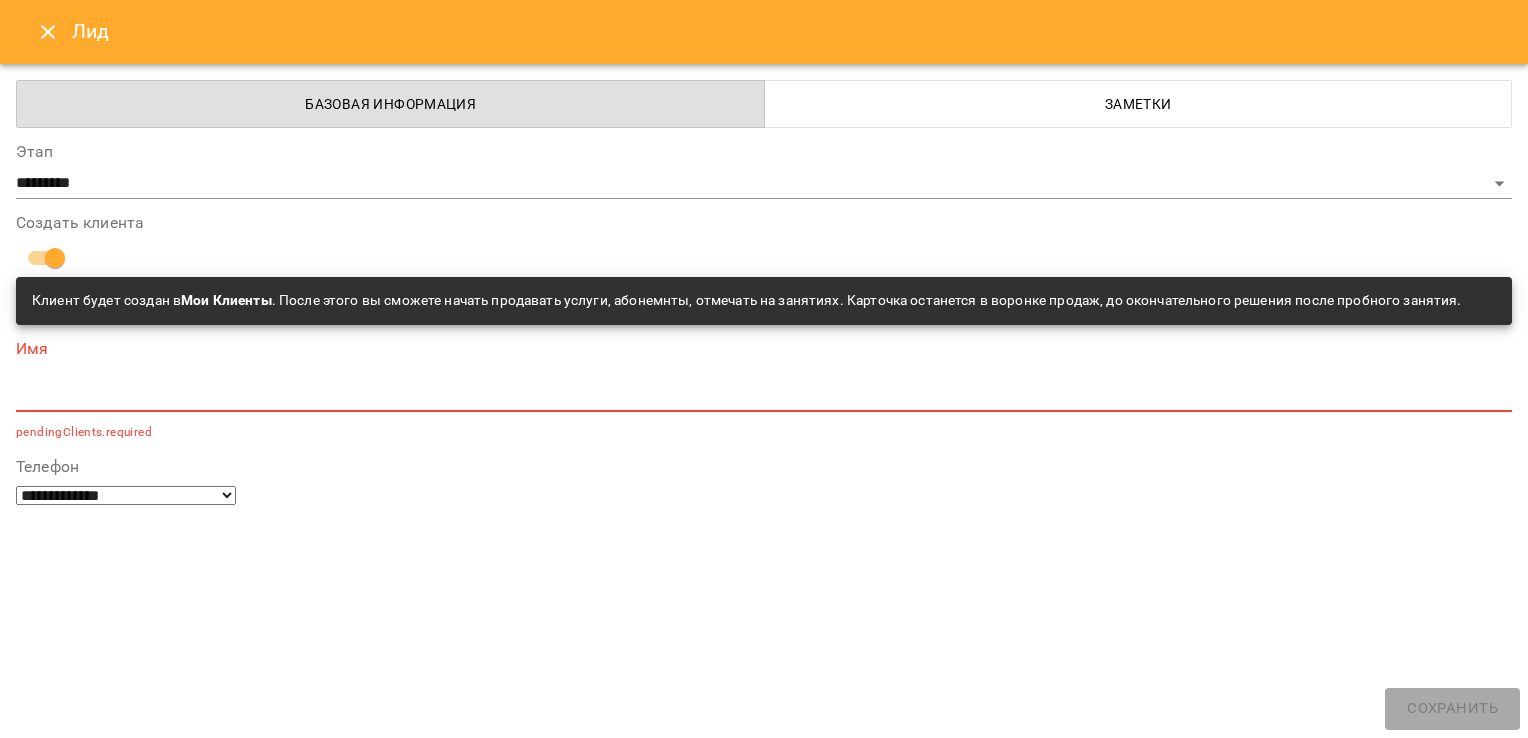 scroll, scrollTop: 180, scrollLeft: 0, axis: vertical 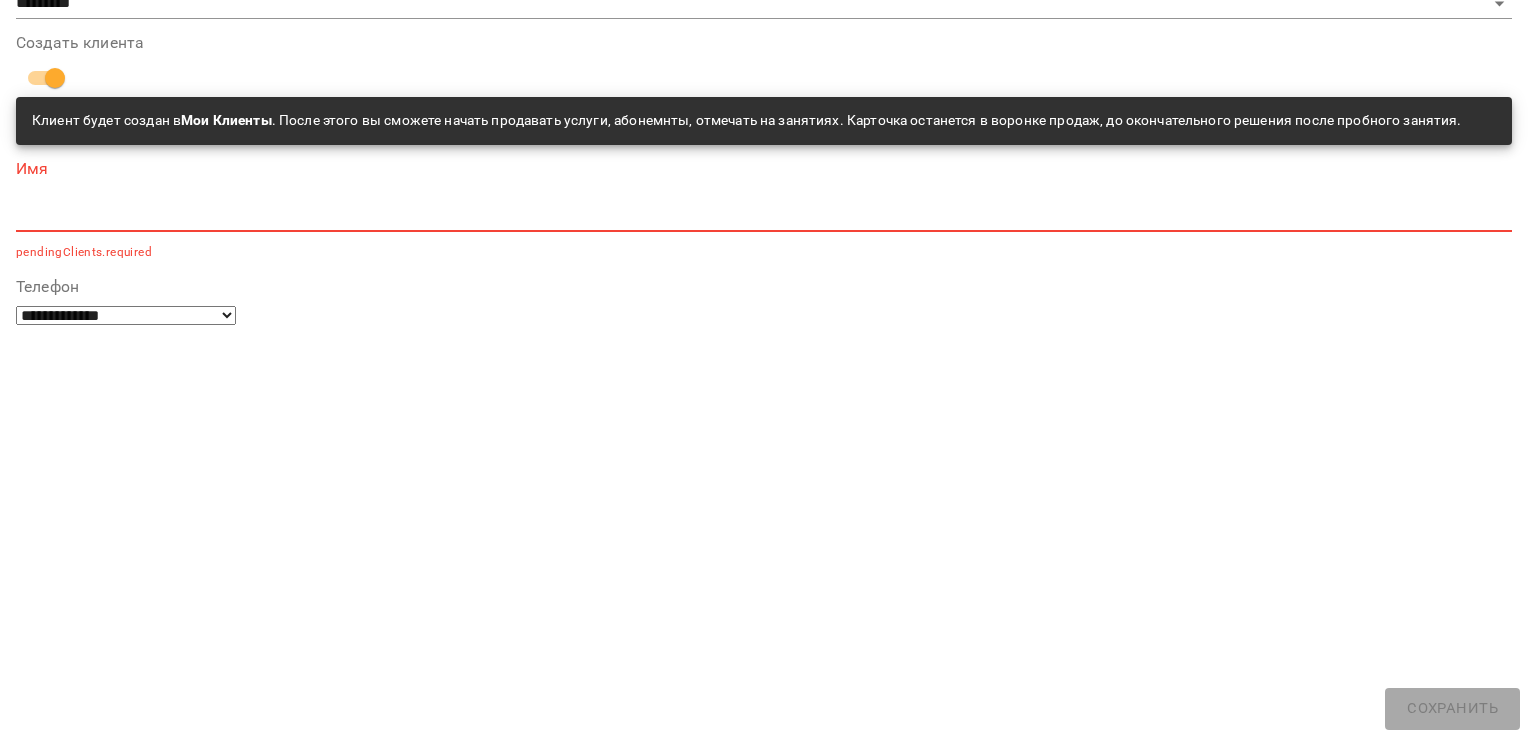 click on "option телеграм focused, 5 of 6. 6 results available. Use Up and Down to choose options, press Enter to select the currently focused option, press Escape to exit the menu, press Tab to select the option and exit the menu. Напечатайте или выберите из списка... WhatsApp ФБ дзвінок телеграм інстаграм" at bounding box center [764, 1483] 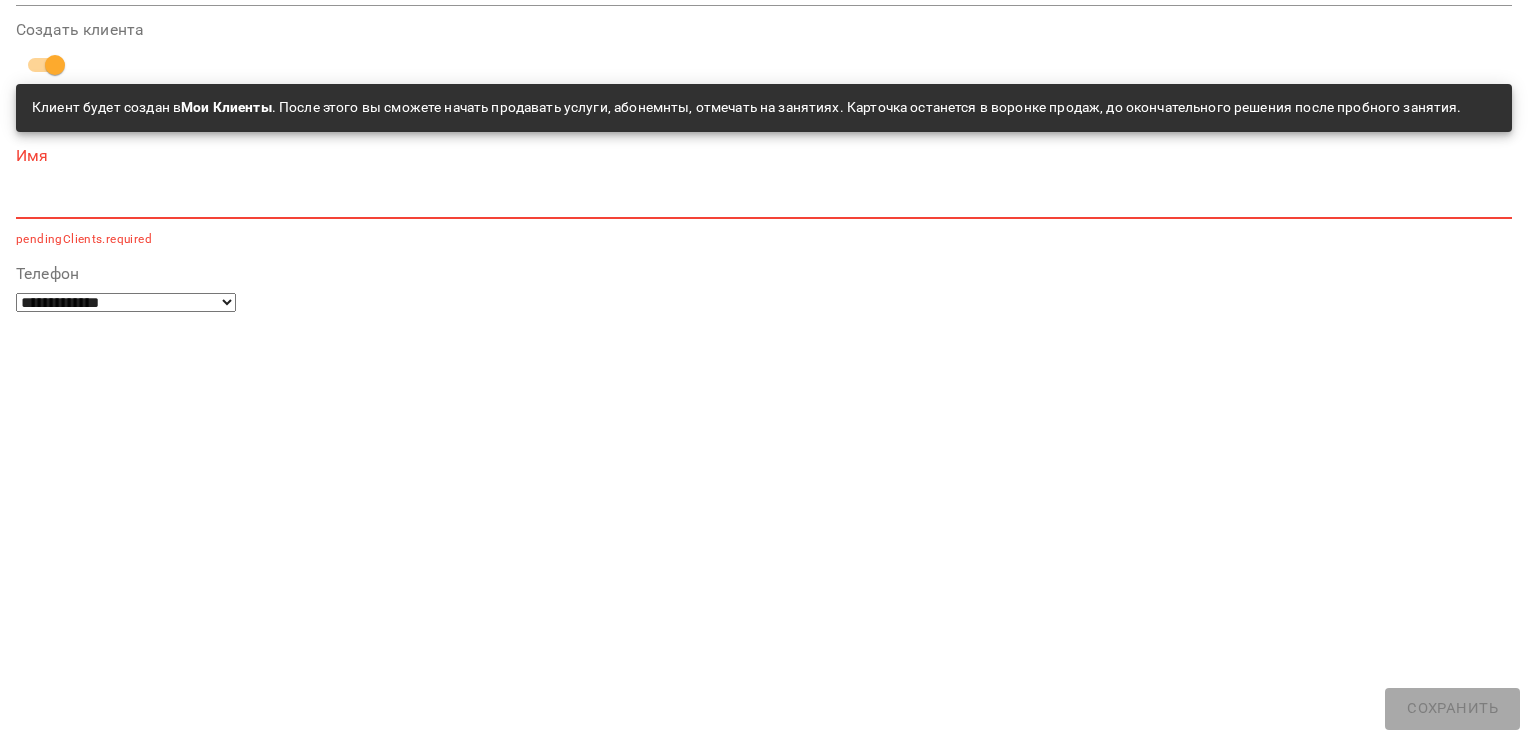 click on "**********" at bounding box center (764, 1726) 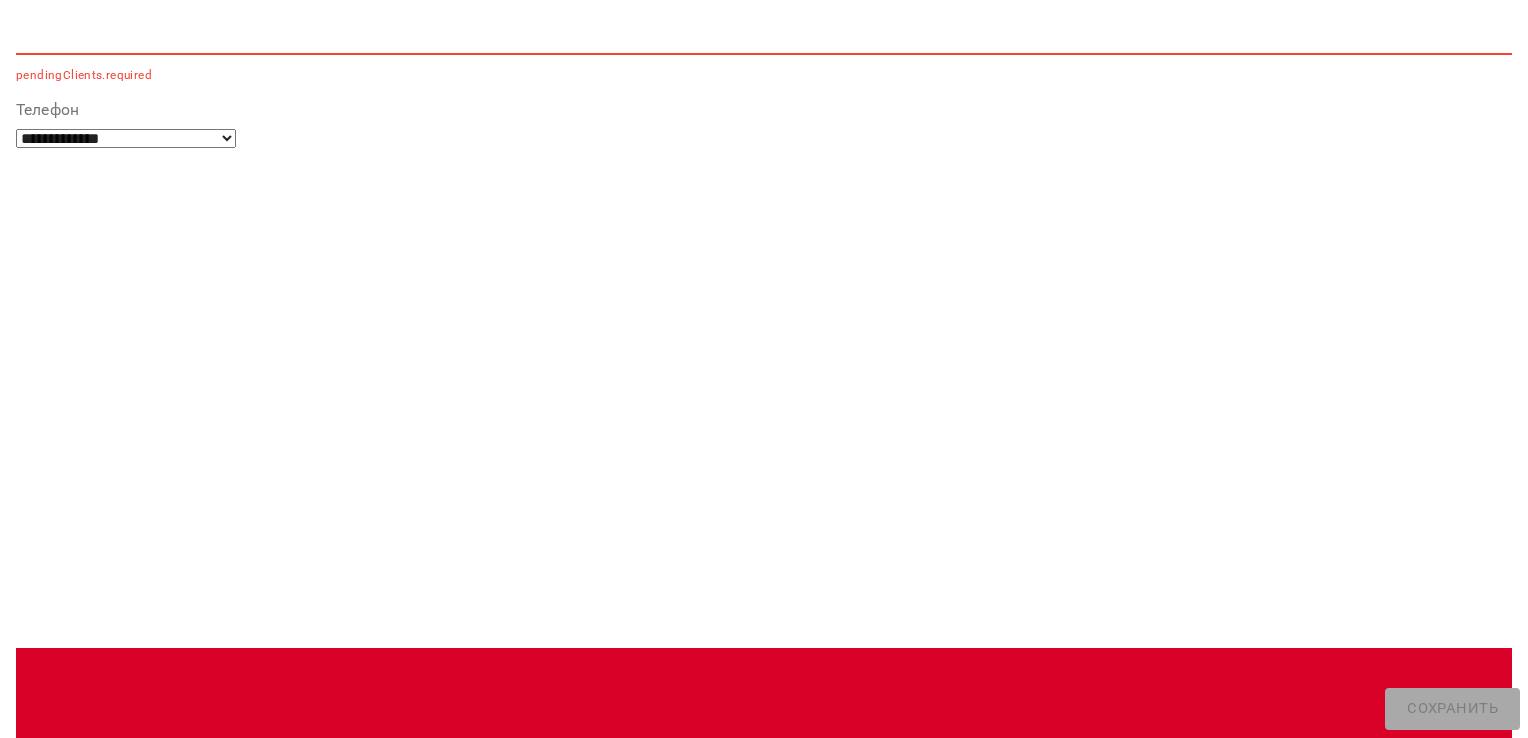 click on "*" at bounding box center (764, 1633) 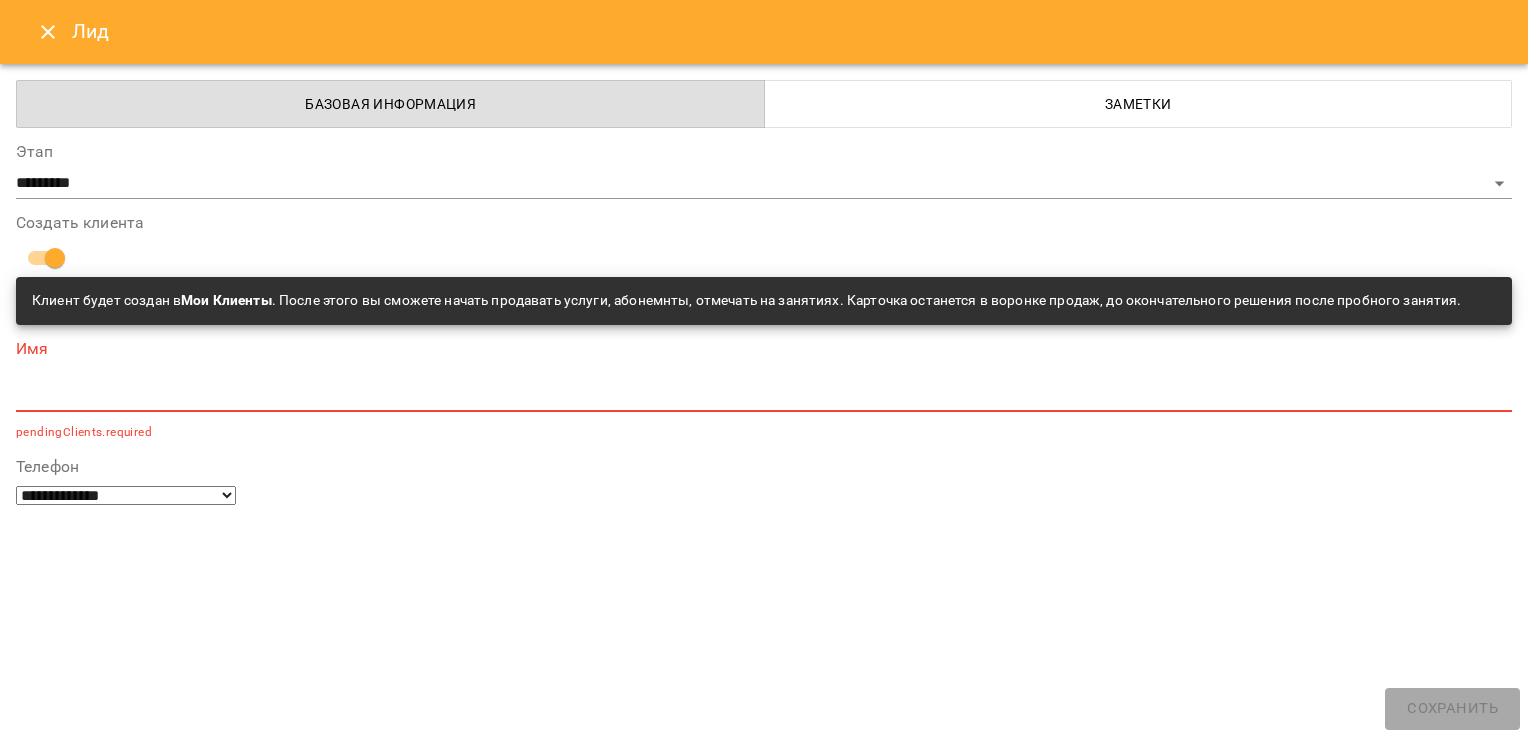 click at bounding box center (764, 395) 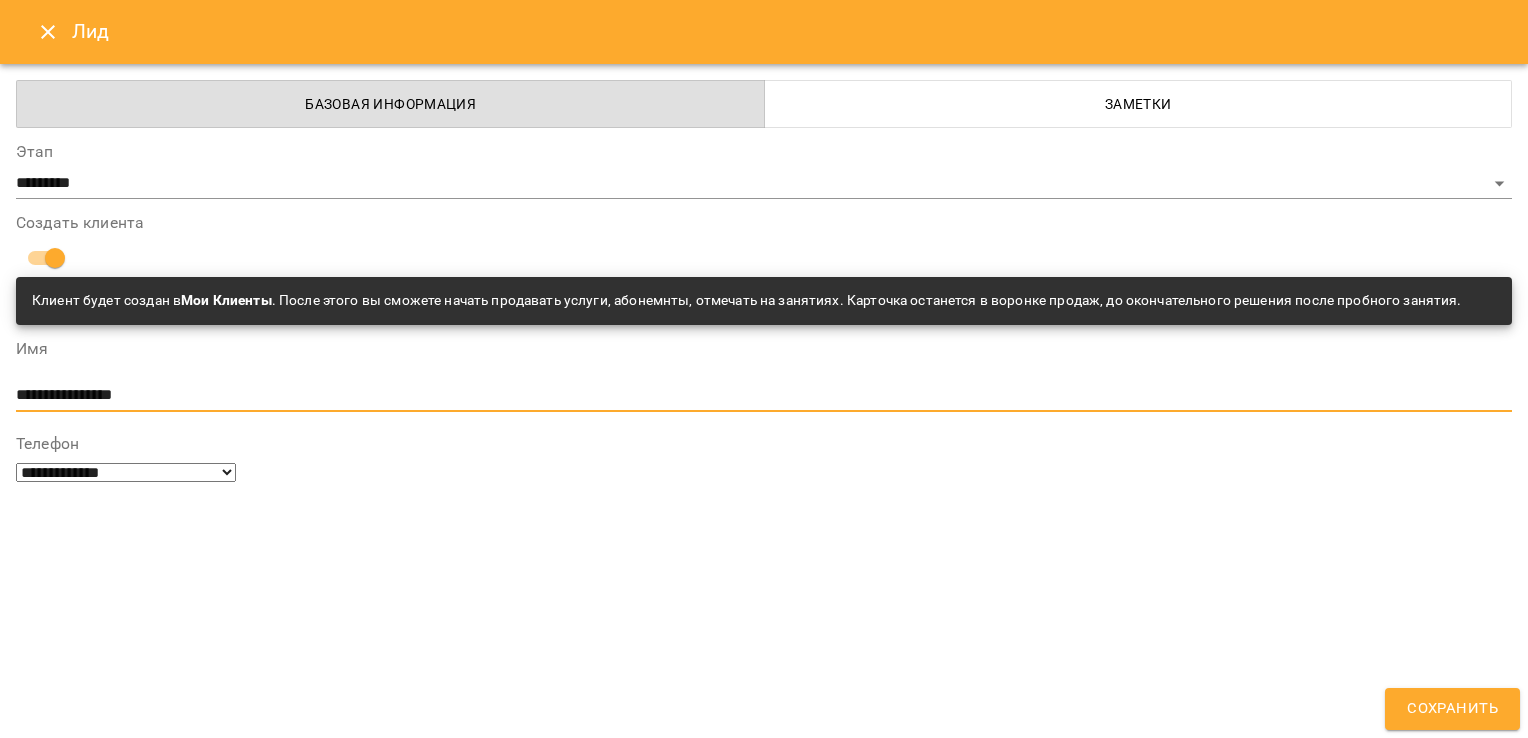click on "**********" at bounding box center [756, 395] 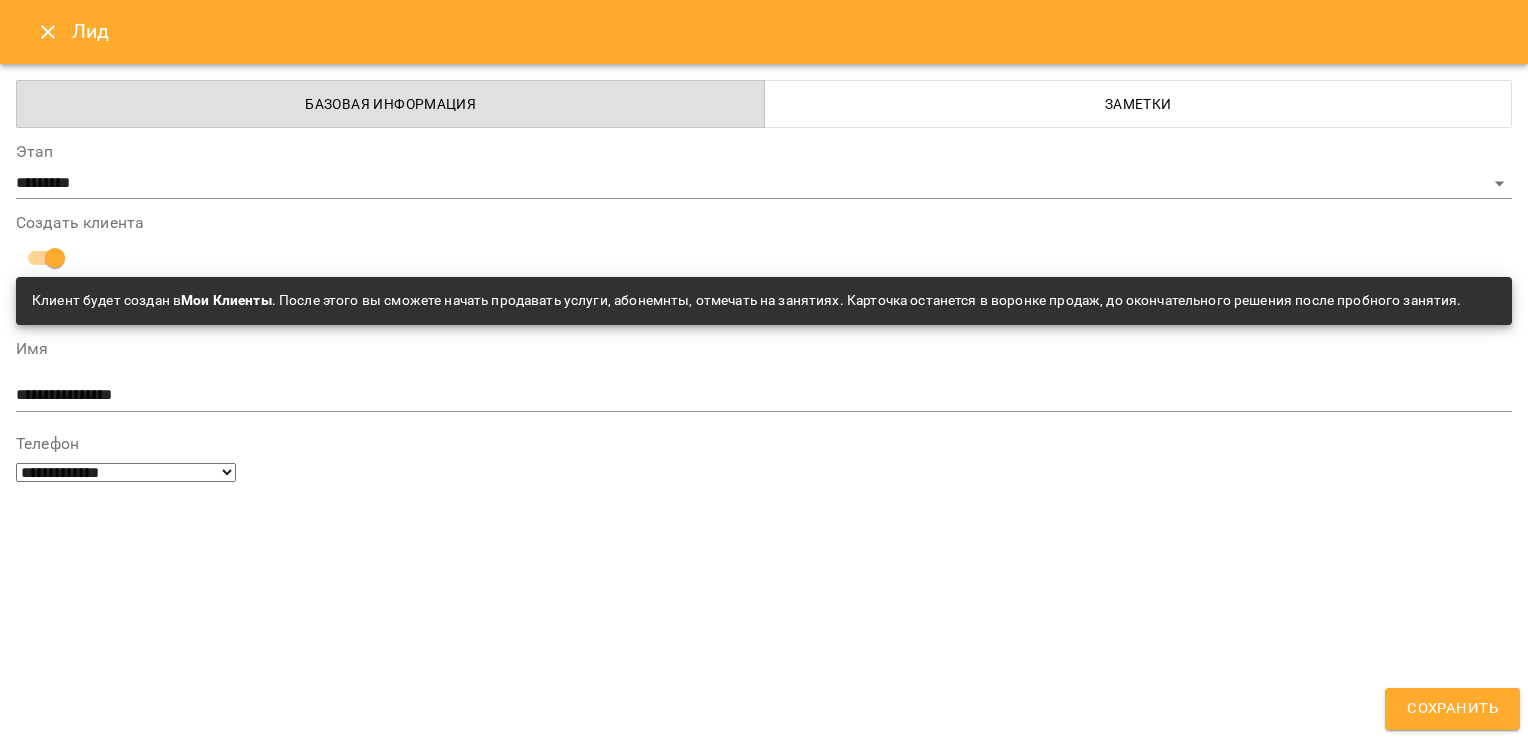 type on "**********" 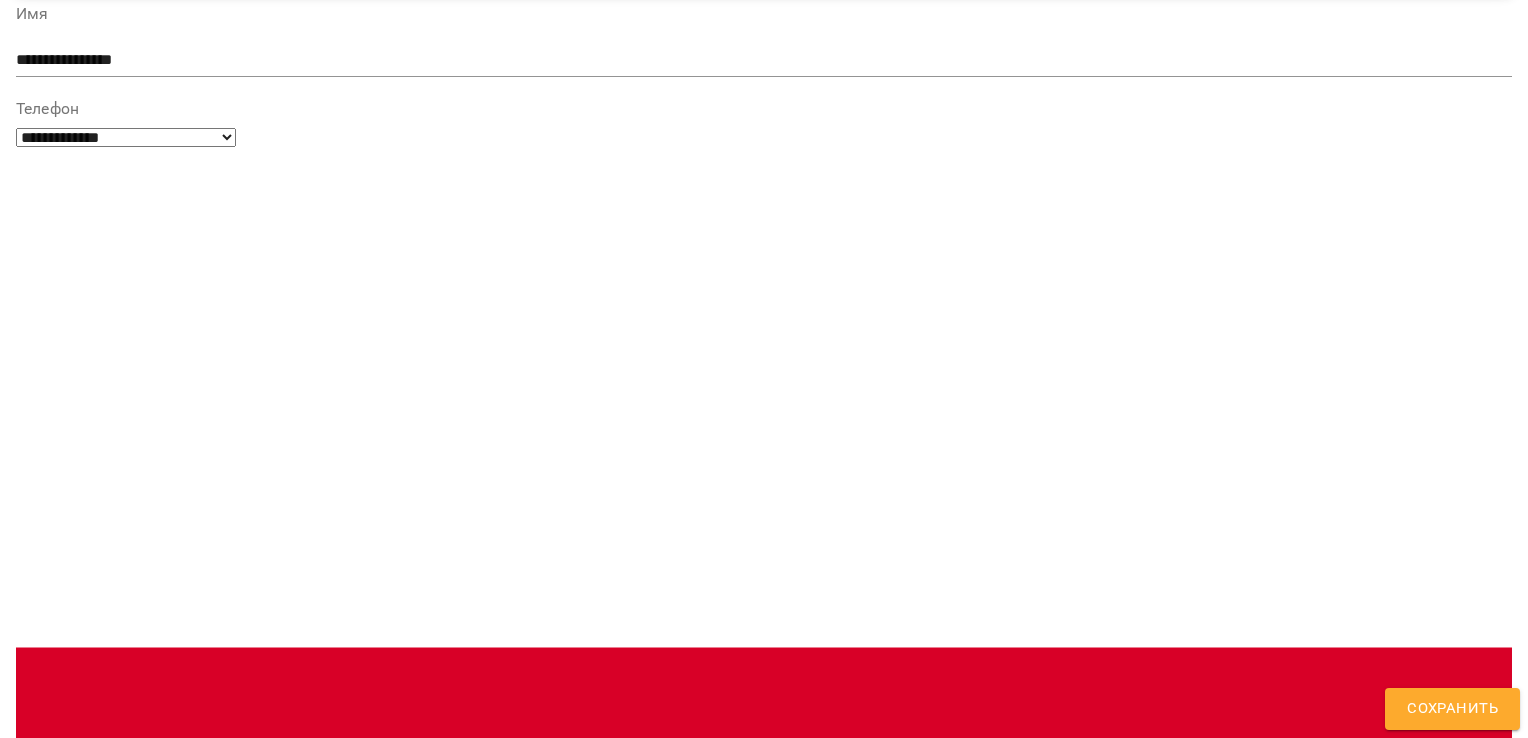 click on "**********" at bounding box center (756, 1632) 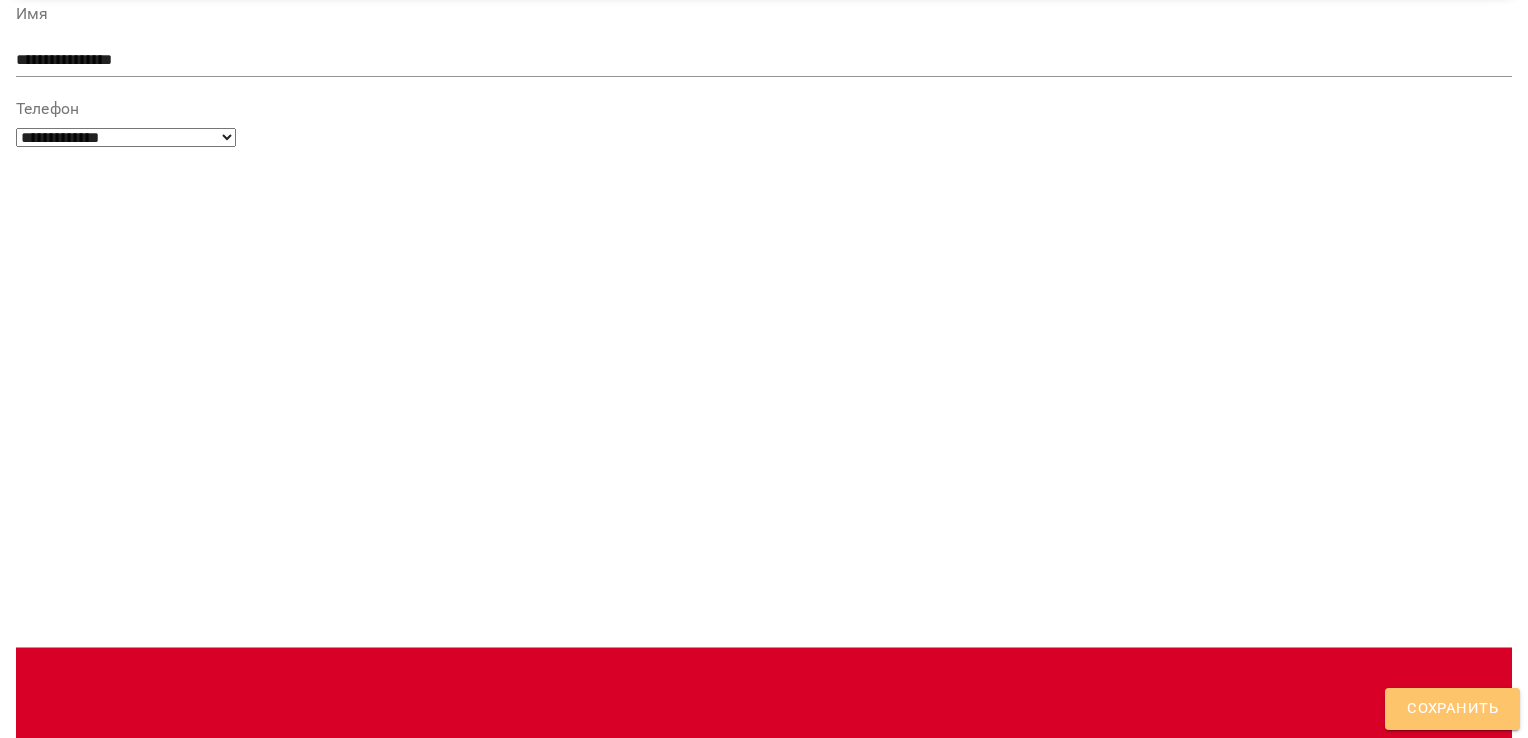 click on "Сохранить" at bounding box center (1452, 709) 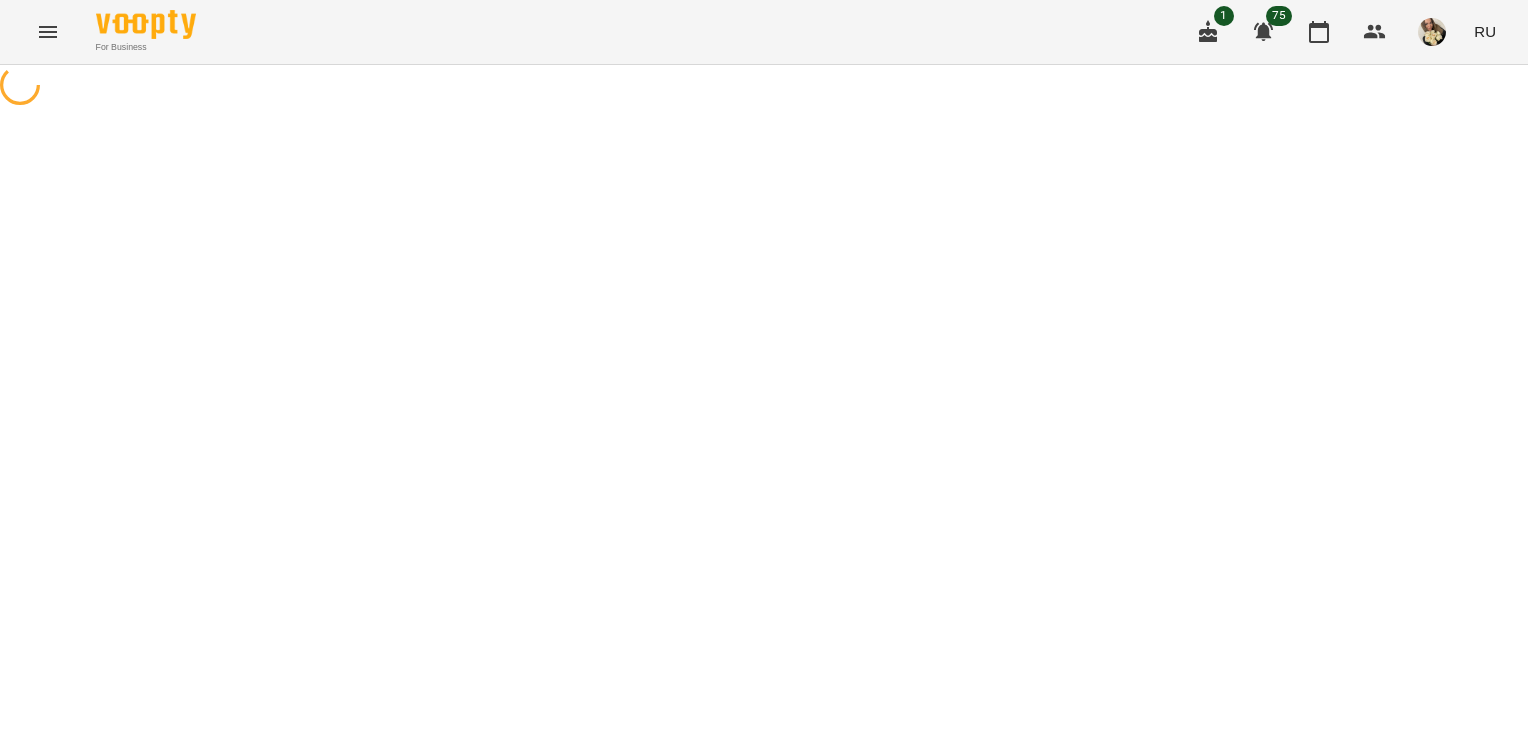 scroll, scrollTop: 0, scrollLeft: 0, axis: both 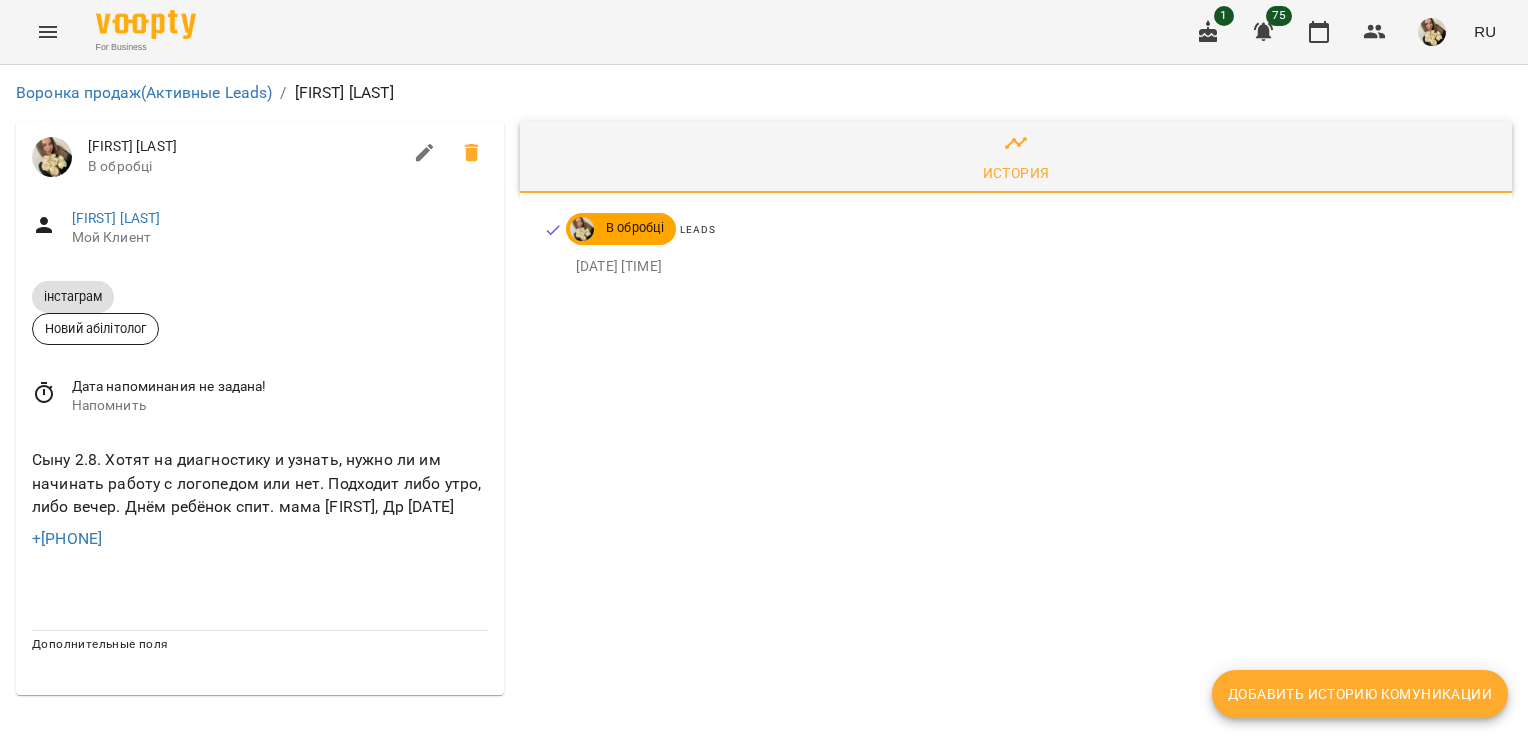 click 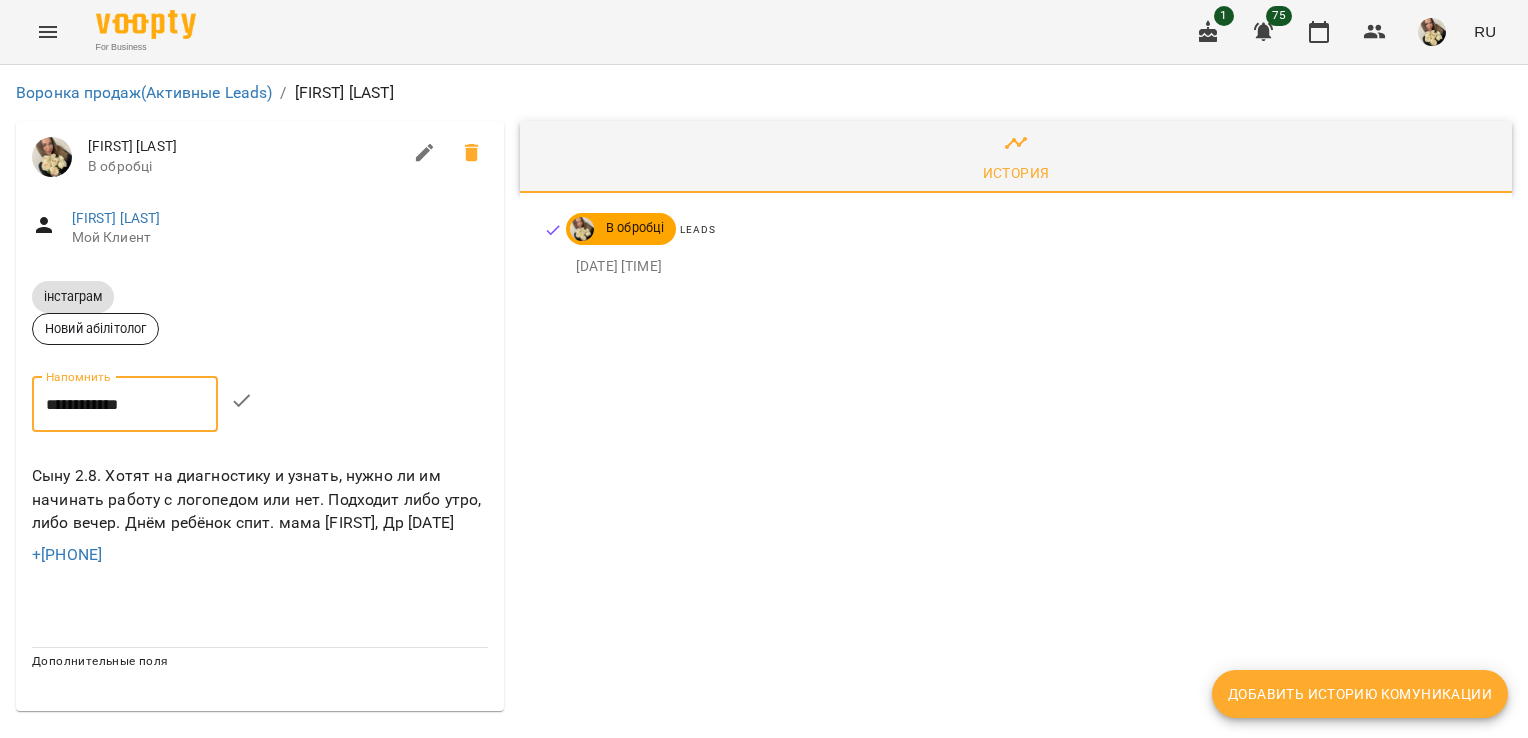 click on "**********" at bounding box center (125, 405) 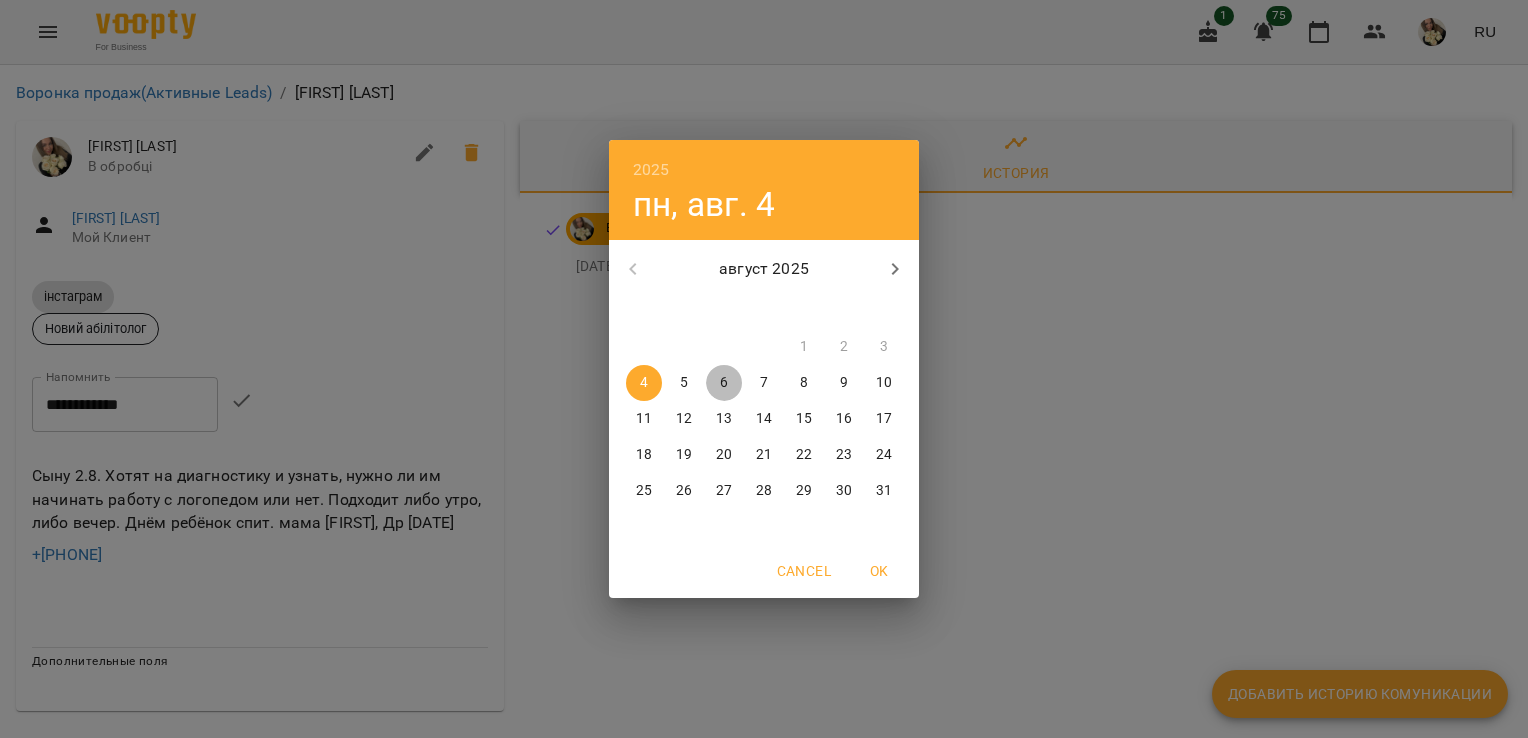 click on "6" at bounding box center (724, 383) 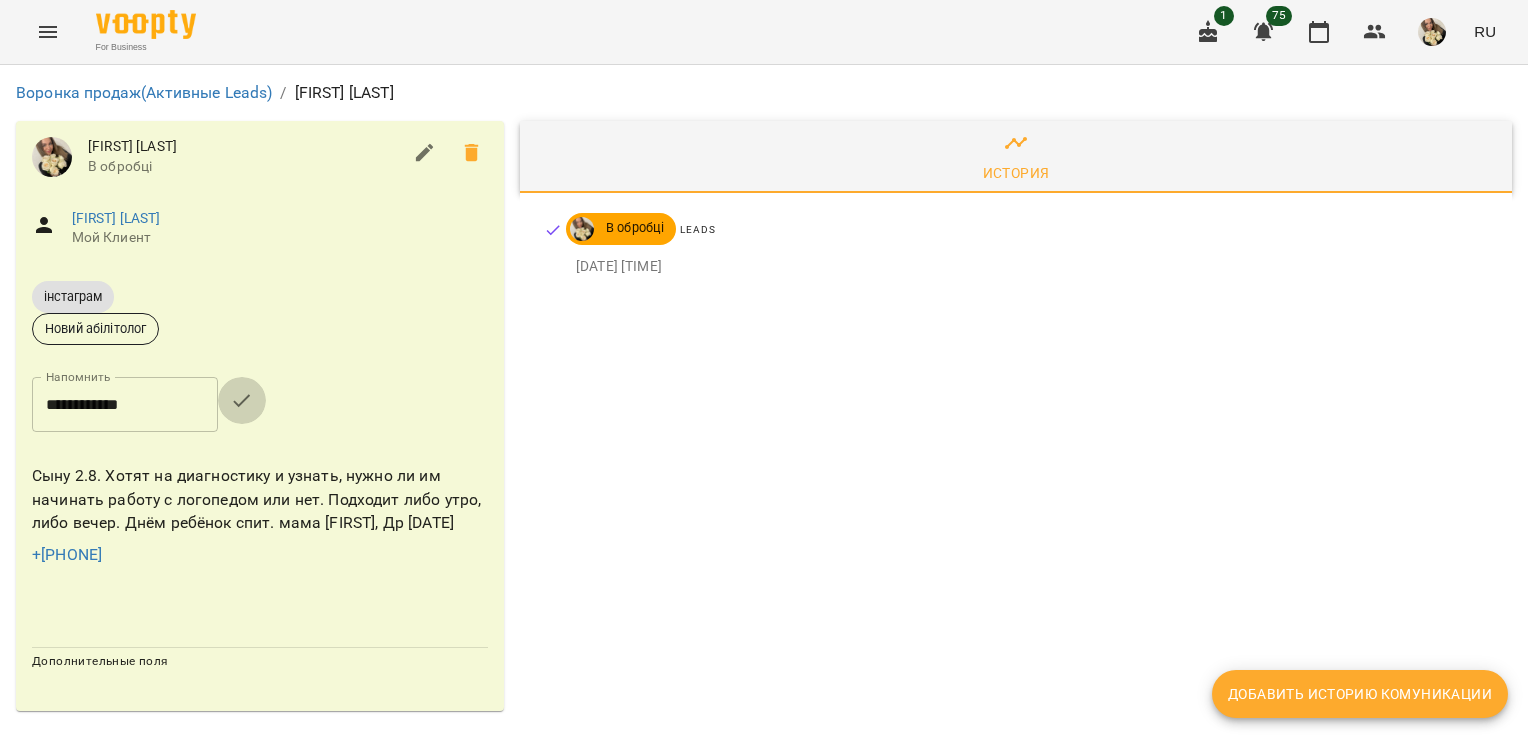click 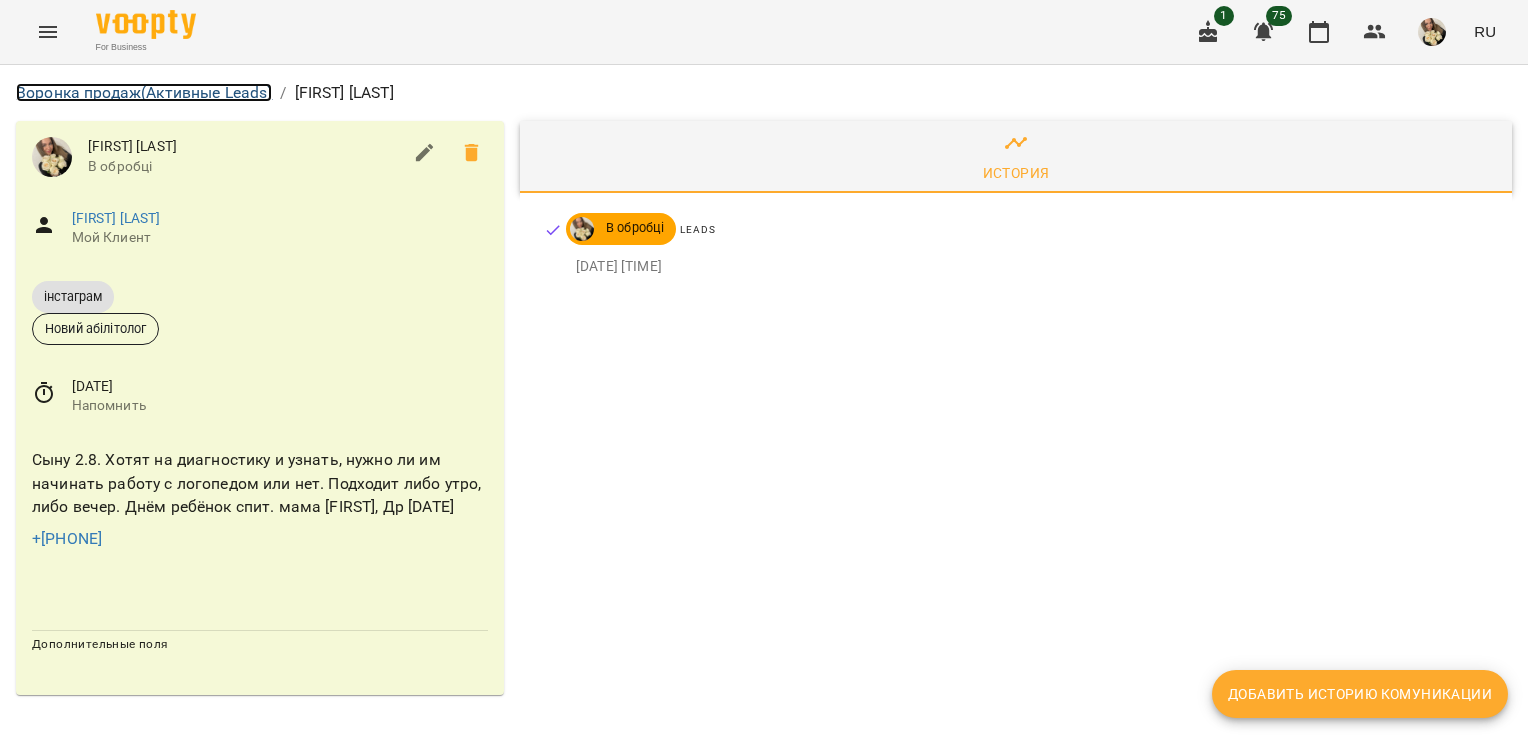 click on "Воронка продаж (Активные Leads)" at bounding box center [144, 92] 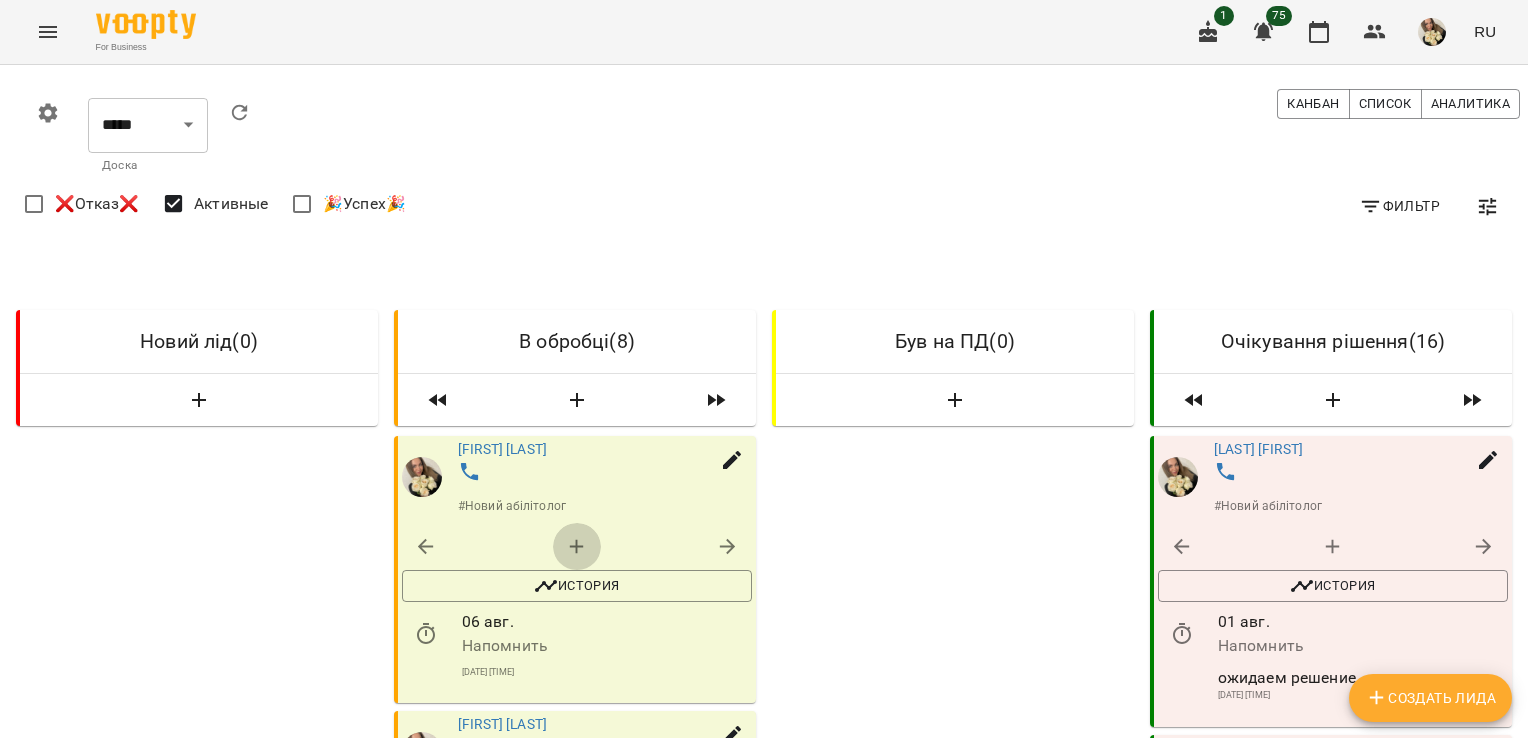 click 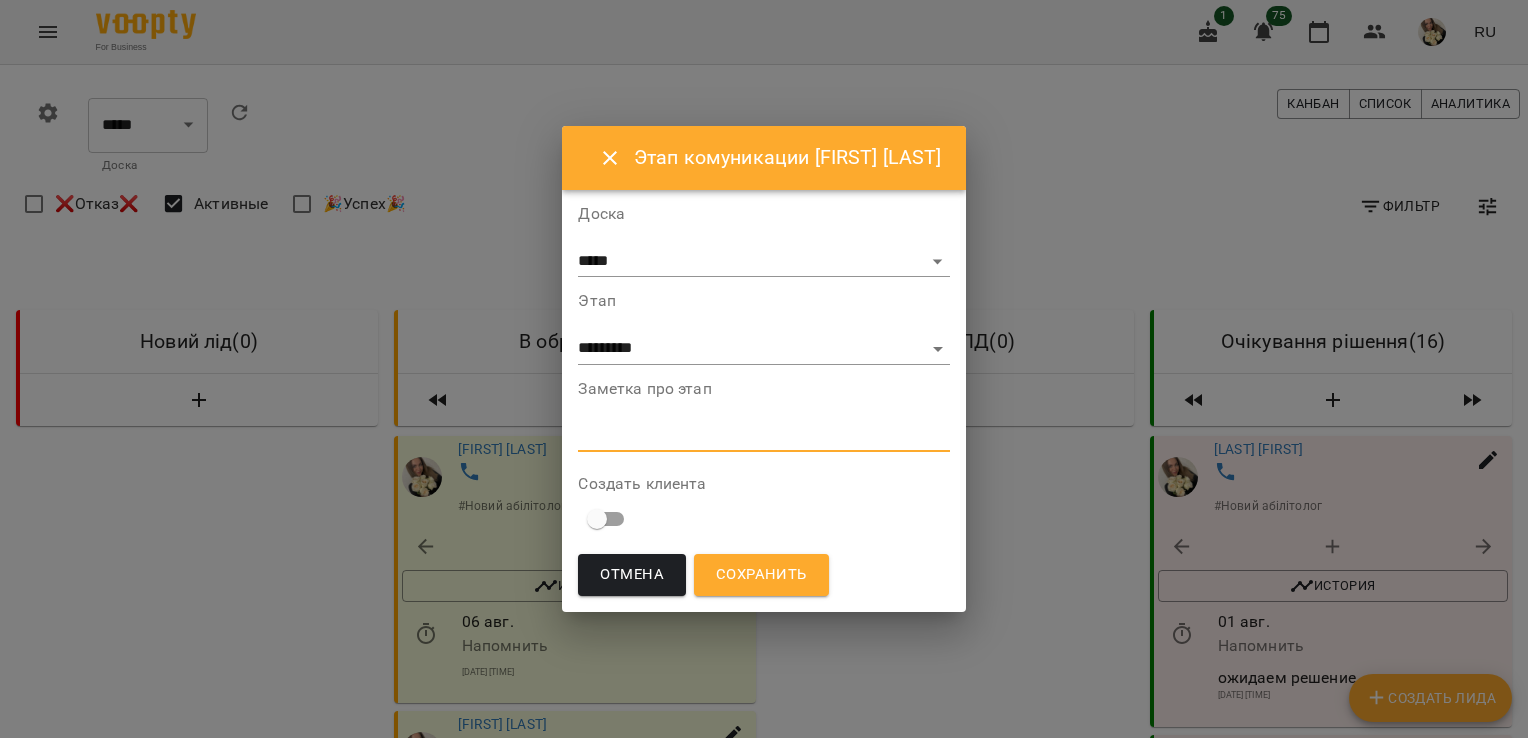 click at bounding box center [763, 435] 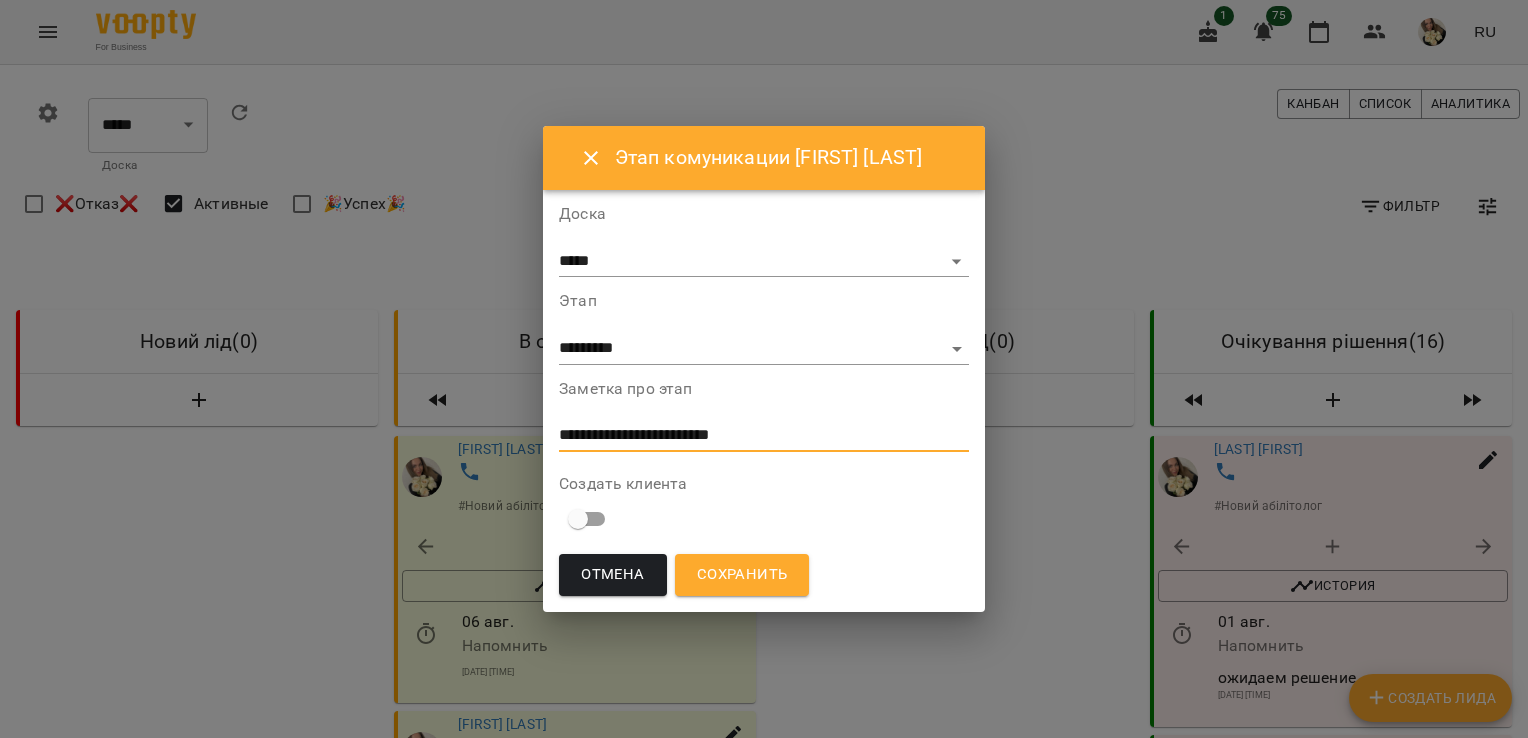 type on "**********" 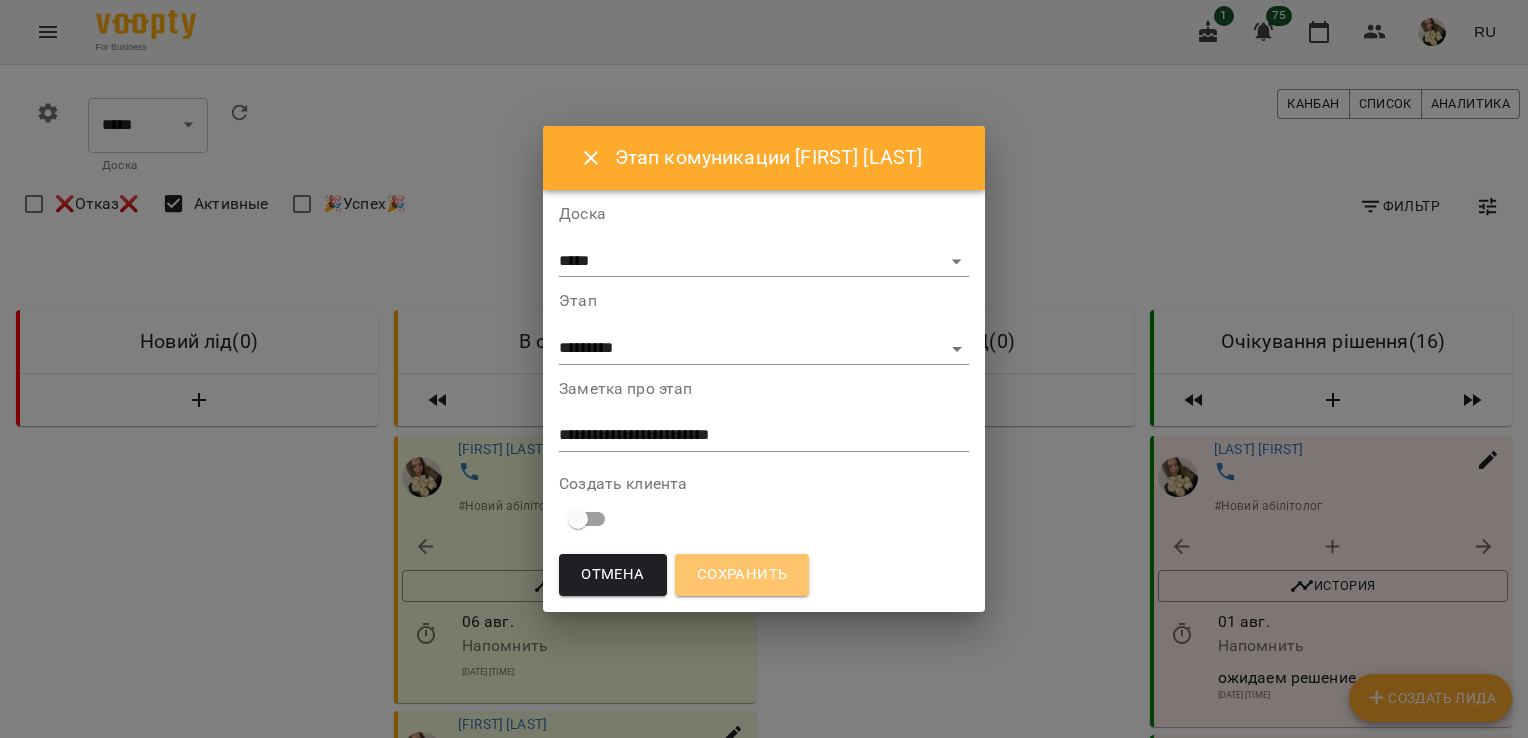 click on "Сохранить" at bounding box center (742, 575) 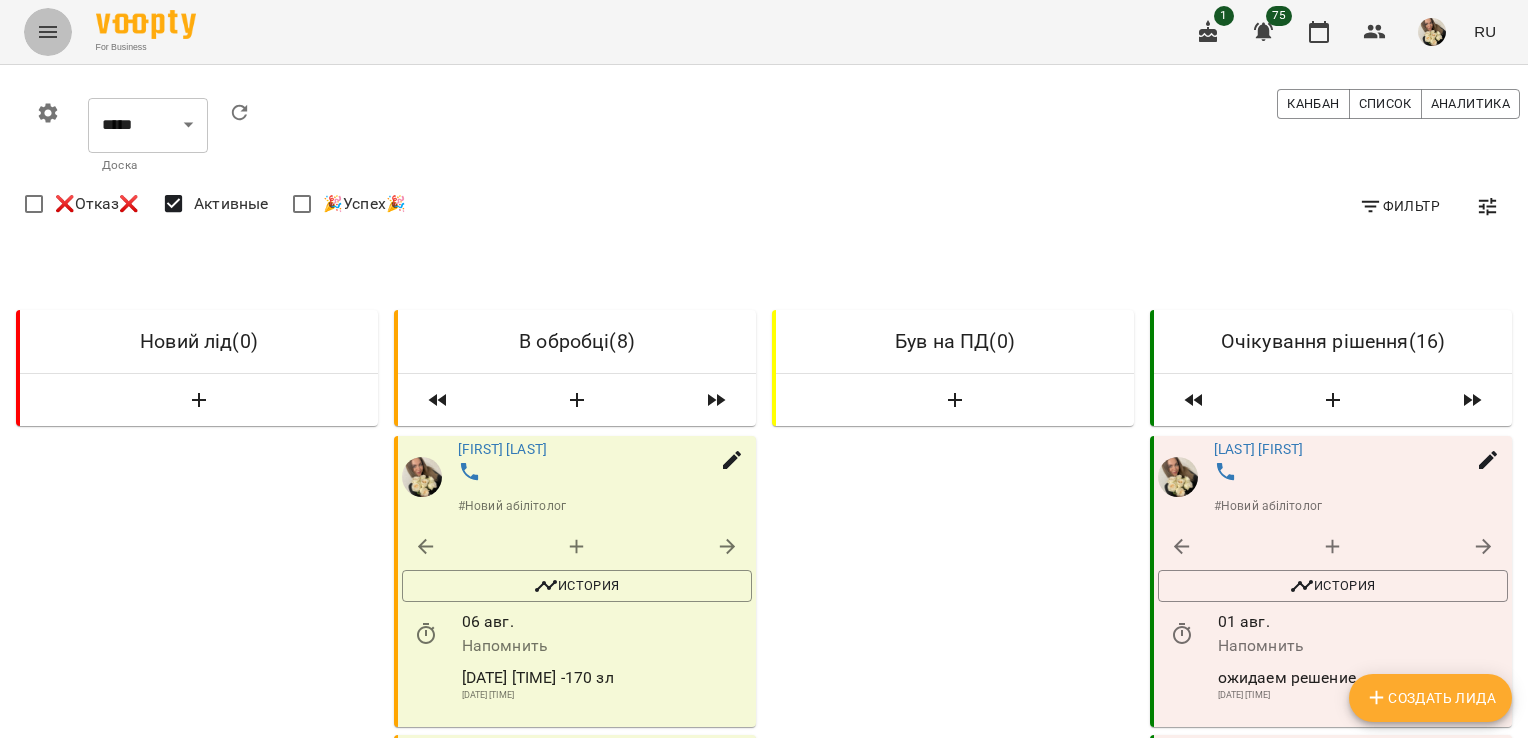 click 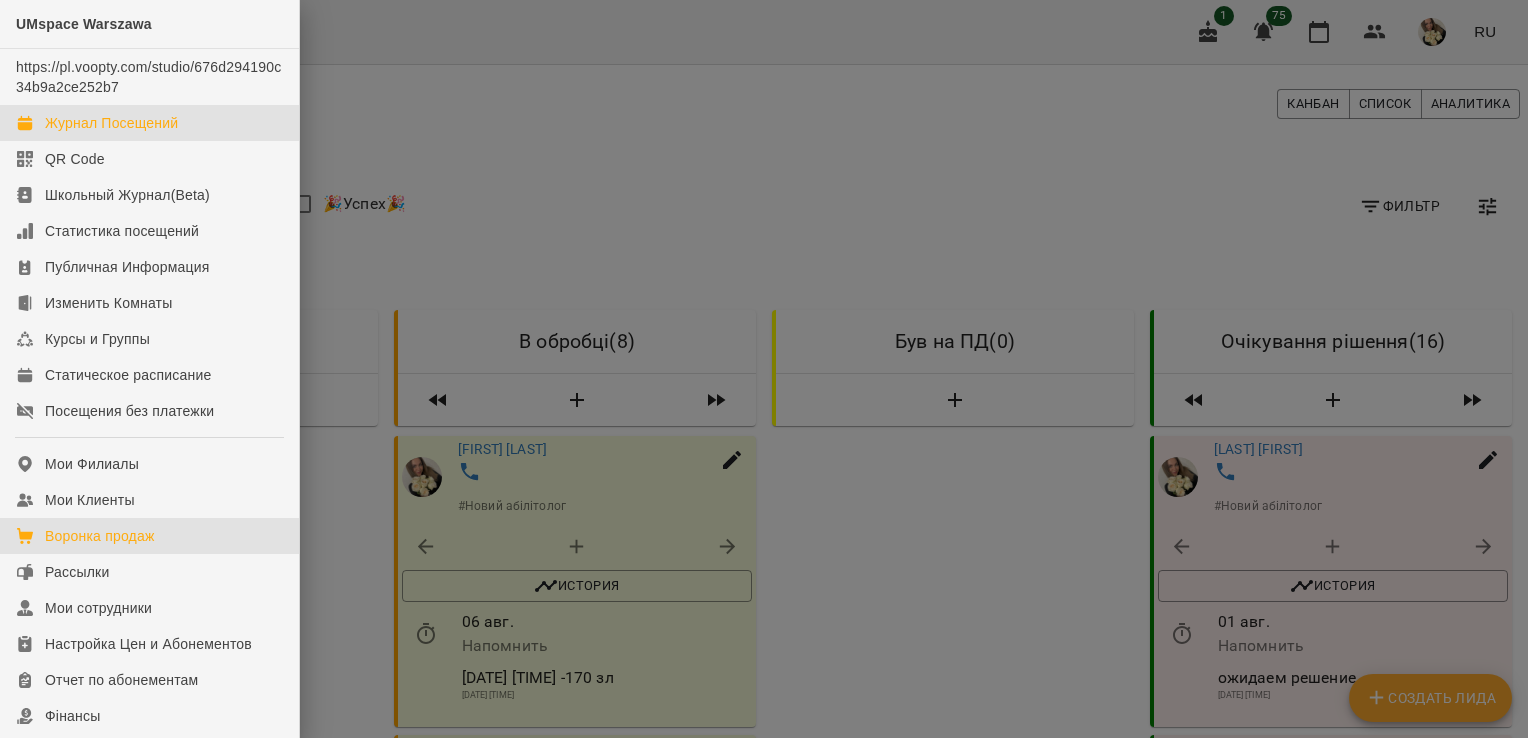 click on "Журнал Посещений" at bounding box center (111, 123) 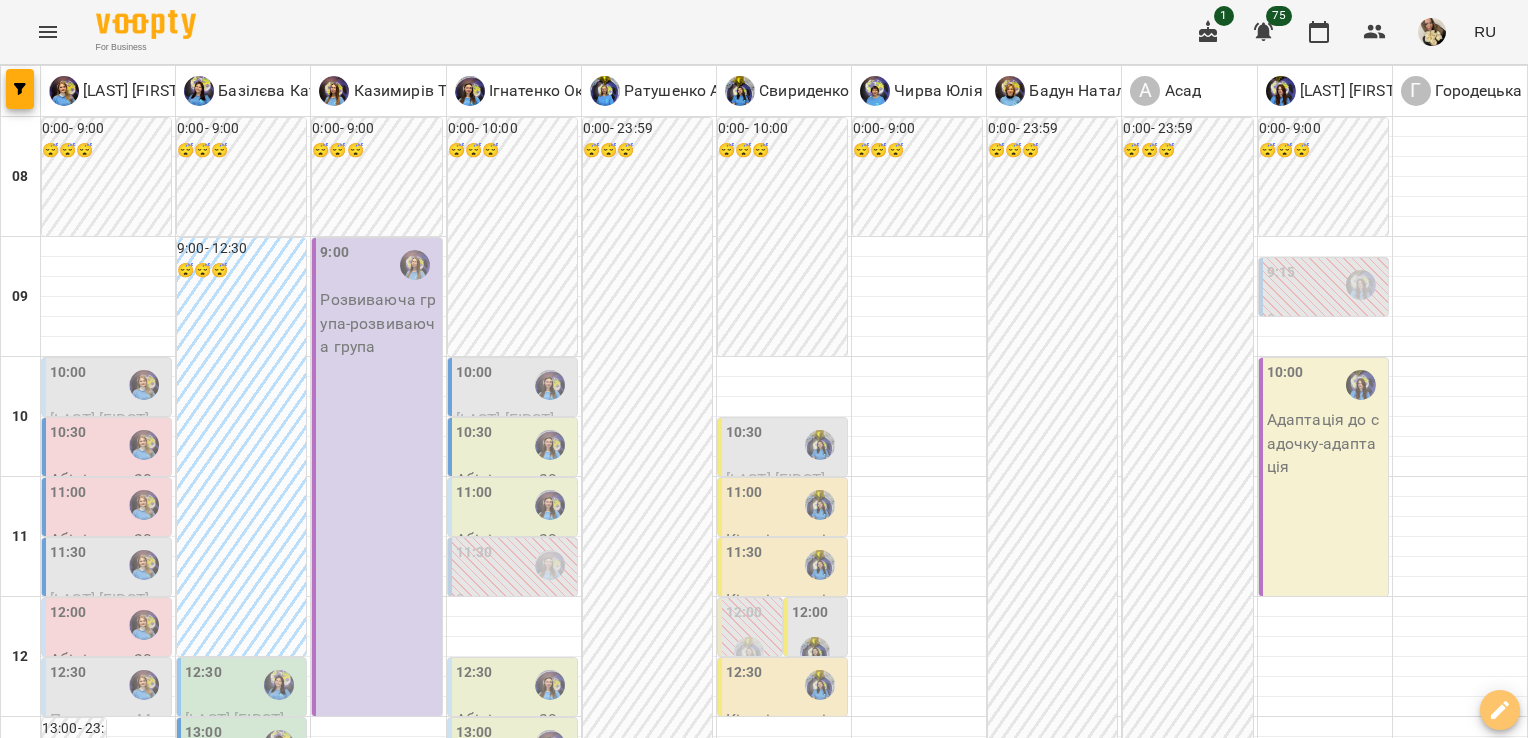 click at bounding box center [1500, 710] 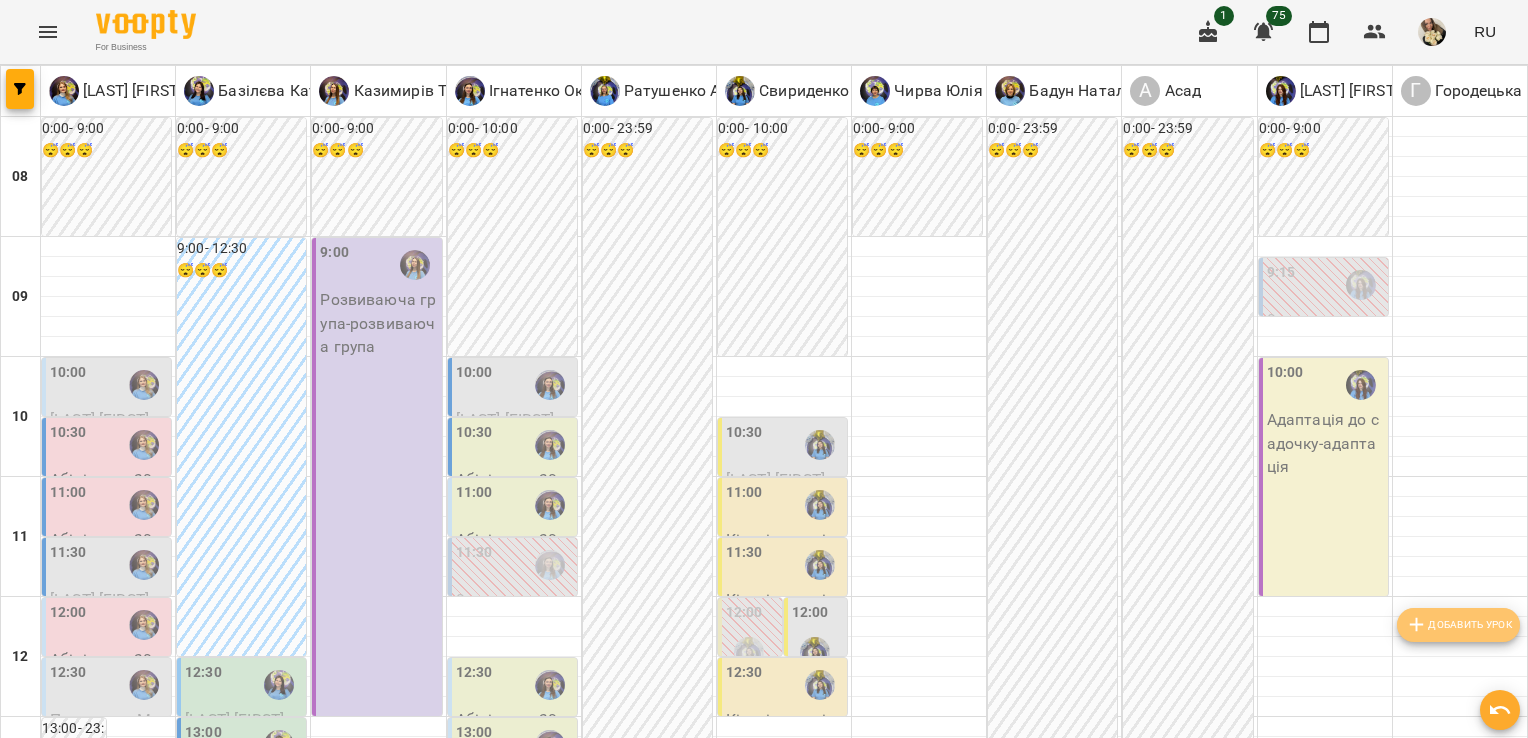 click on "Добавить урок" at bounding box center (1458, 625) 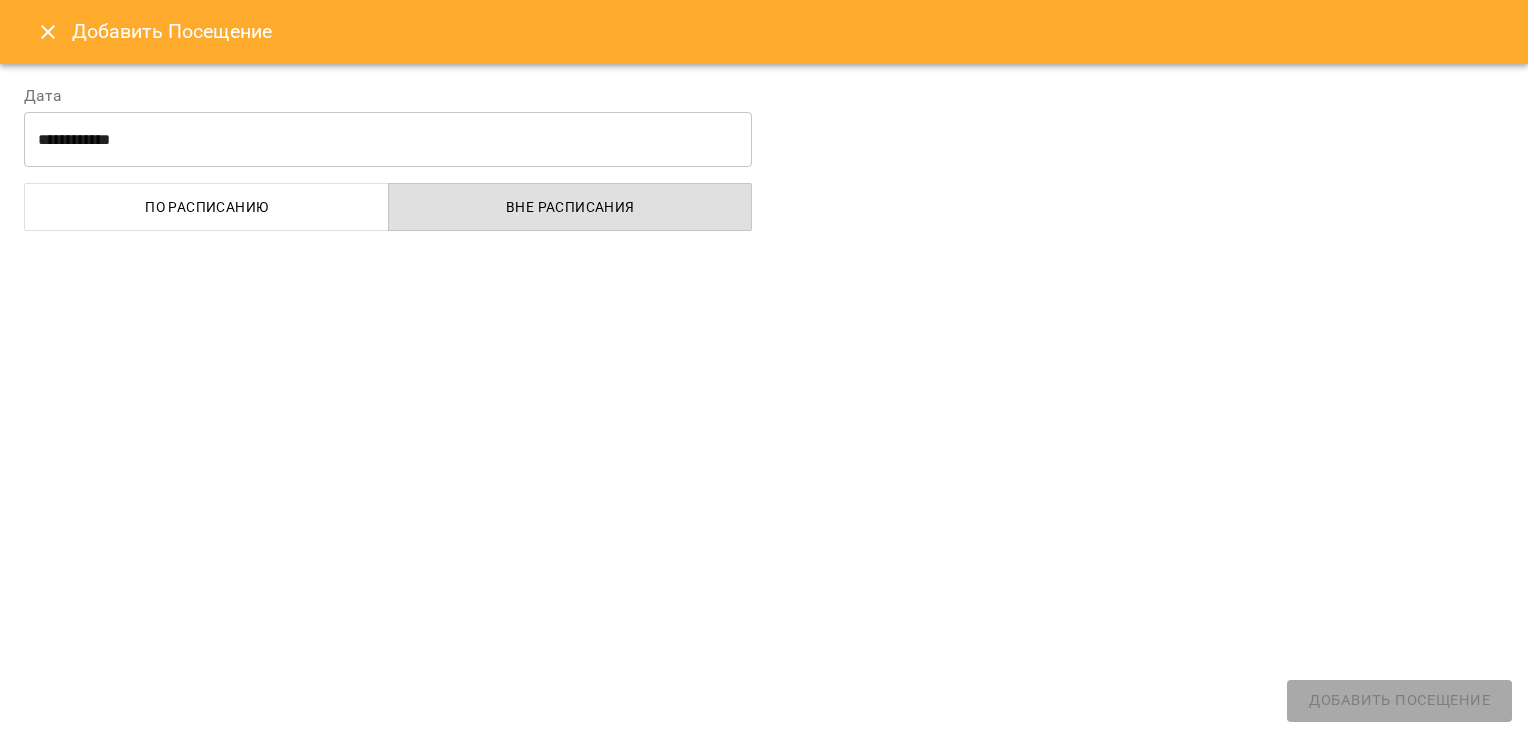 select 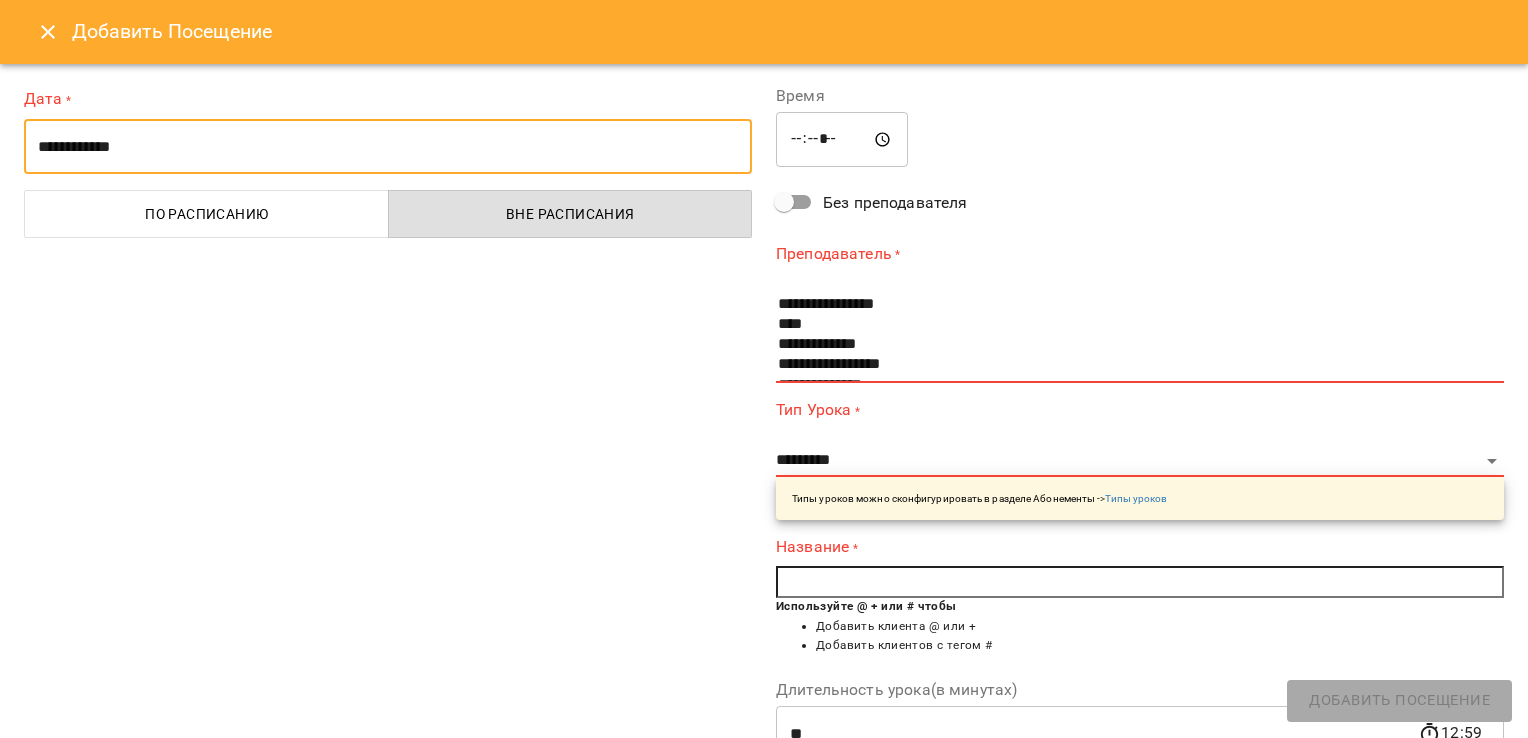 click on "**********" at bounding box center (388, 147) 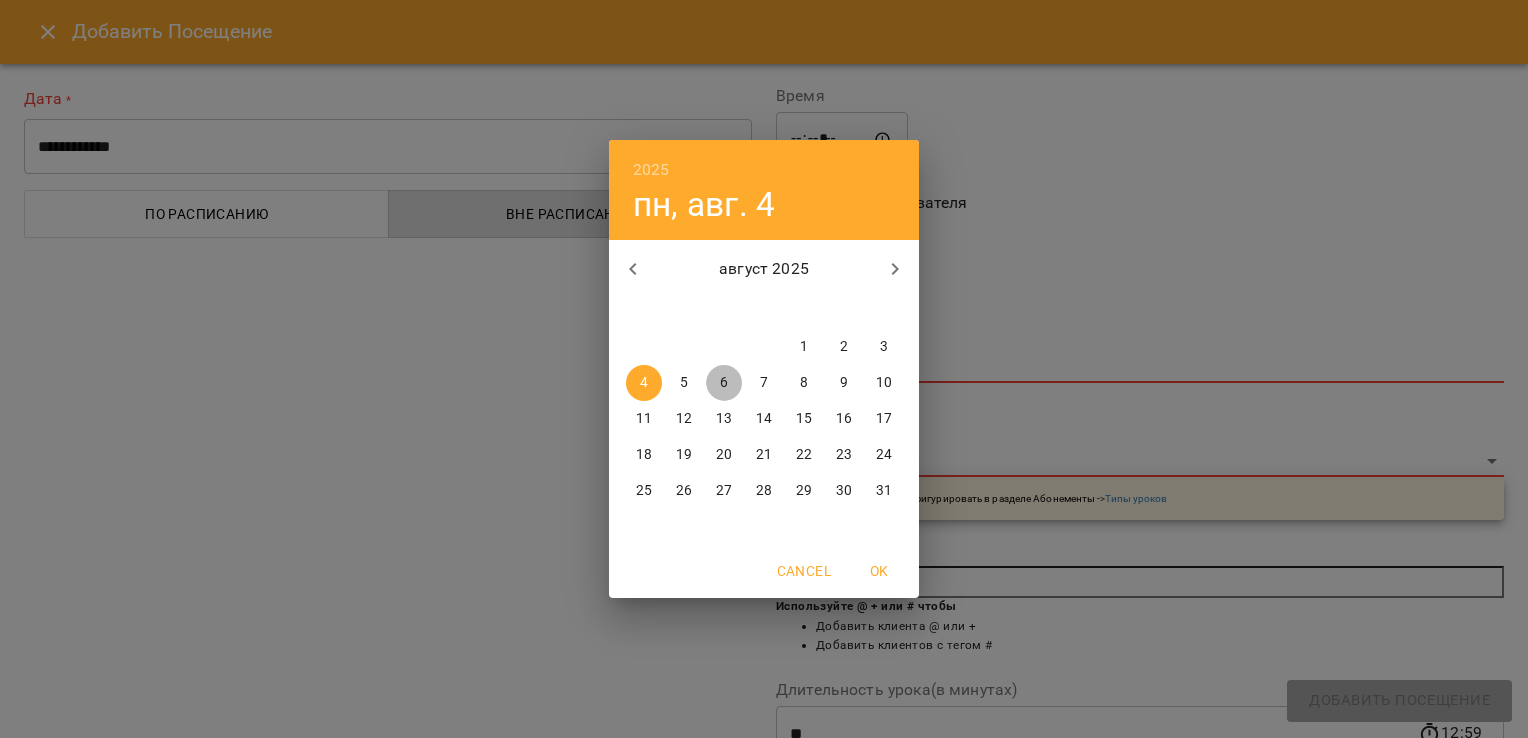 click on "6" at bounding box center (724, 383) 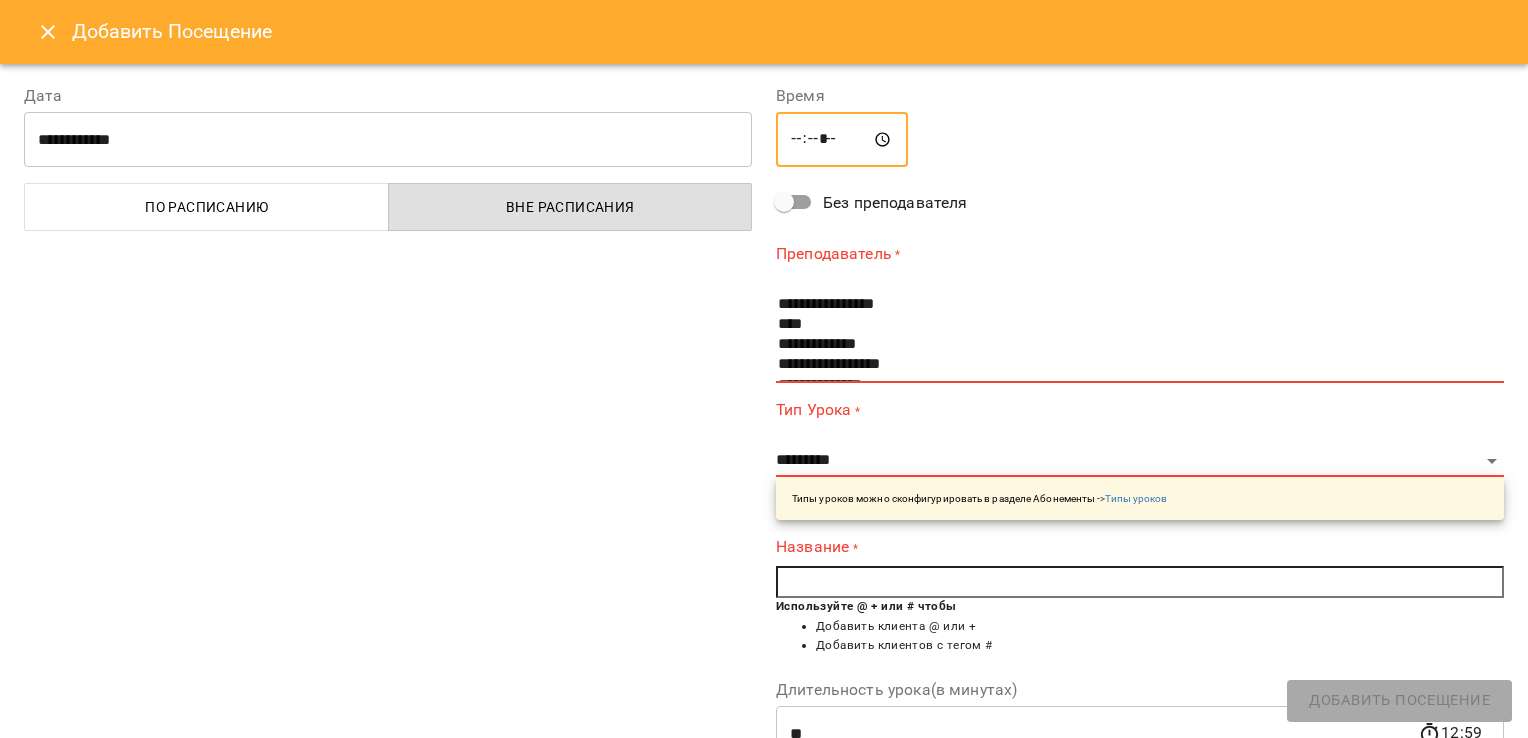 click on "*****" at bounding box center (842, 140) 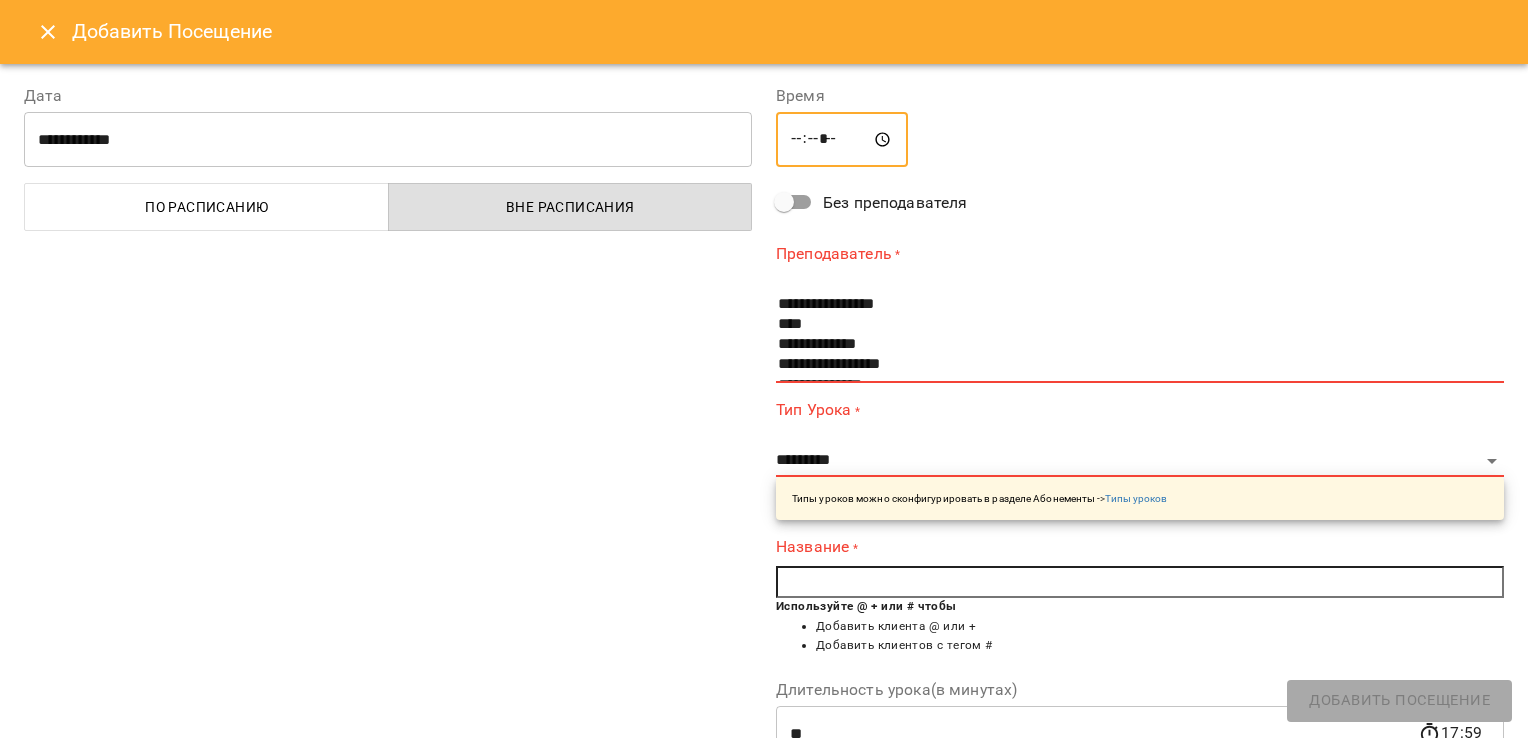 type on "*****" 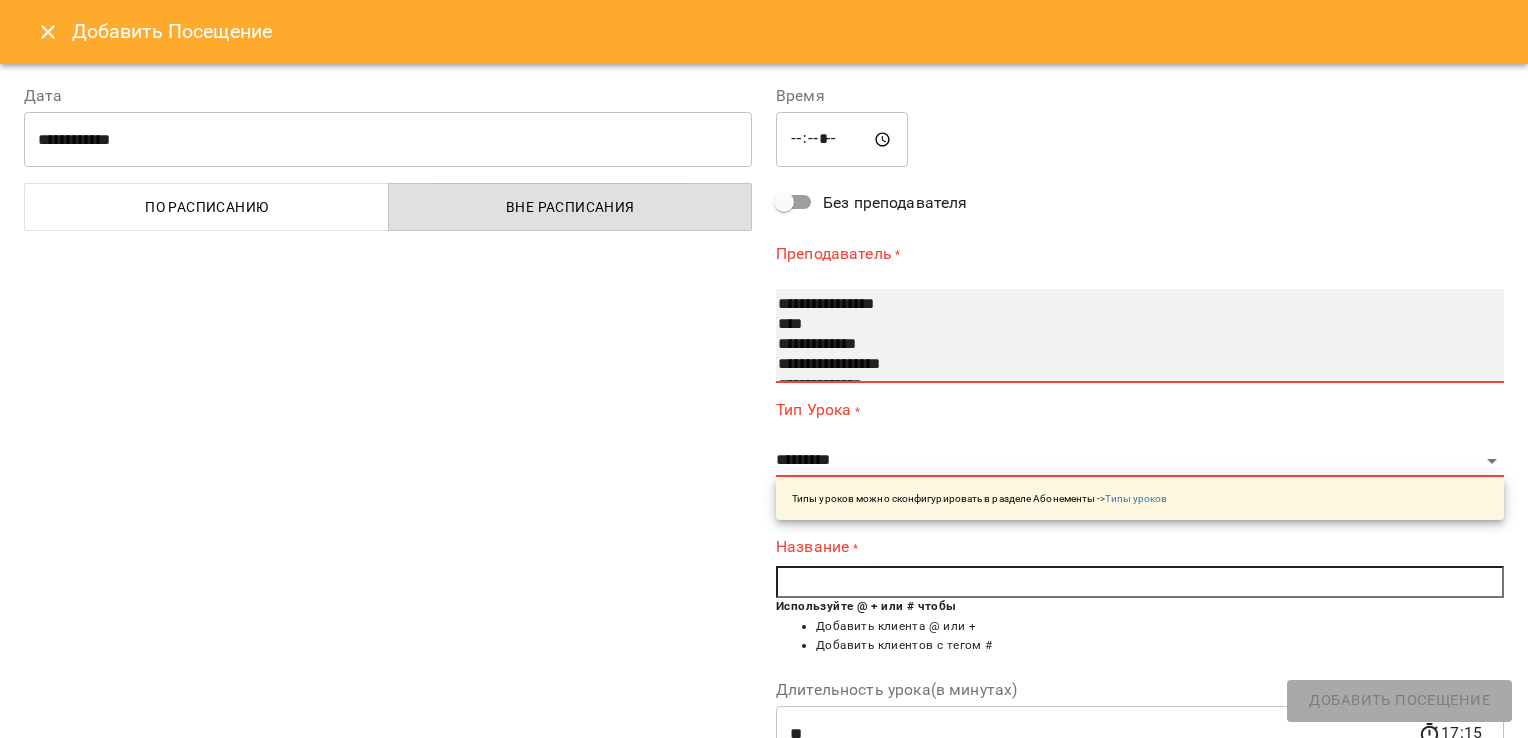 select on "**********" 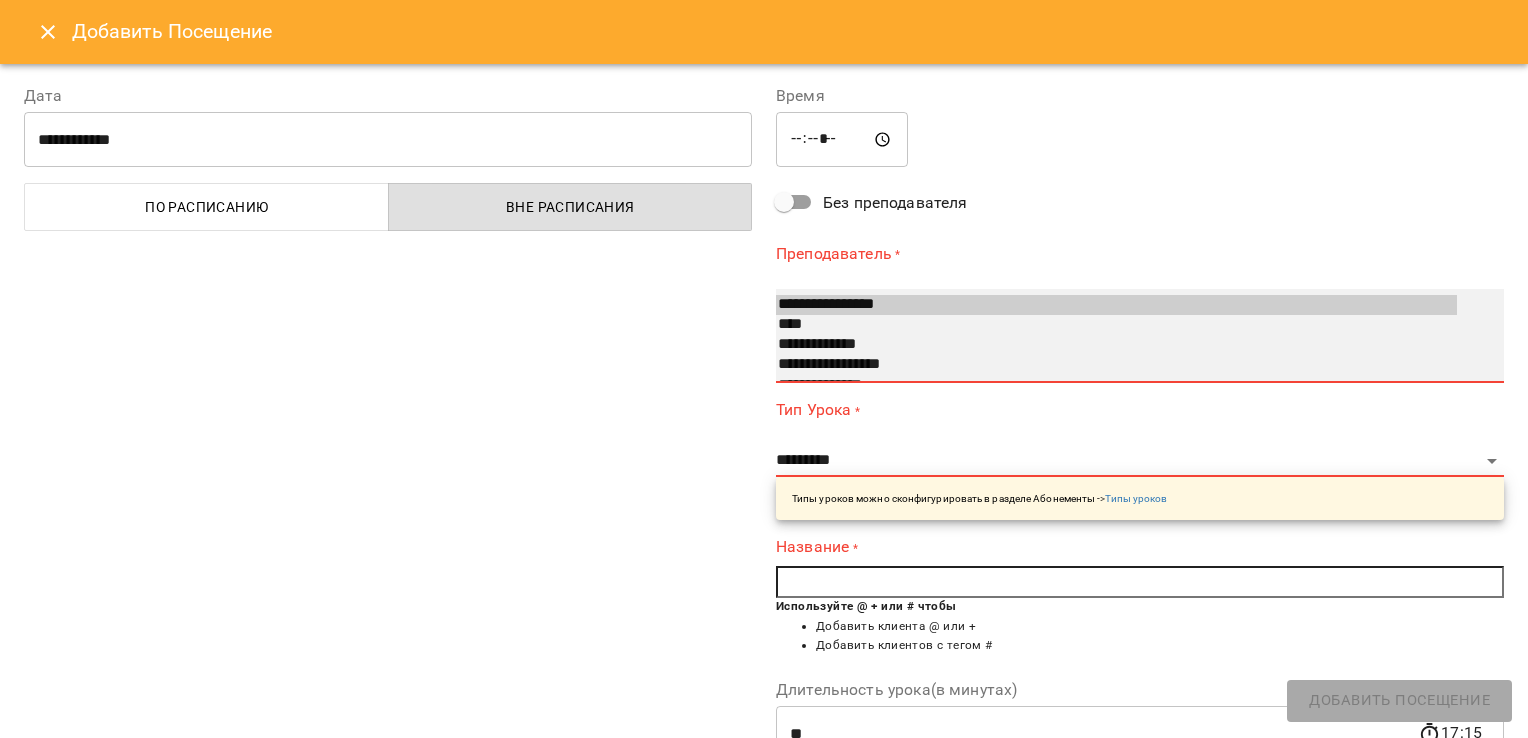 click on "**********" at bounding box center [1116, 365] 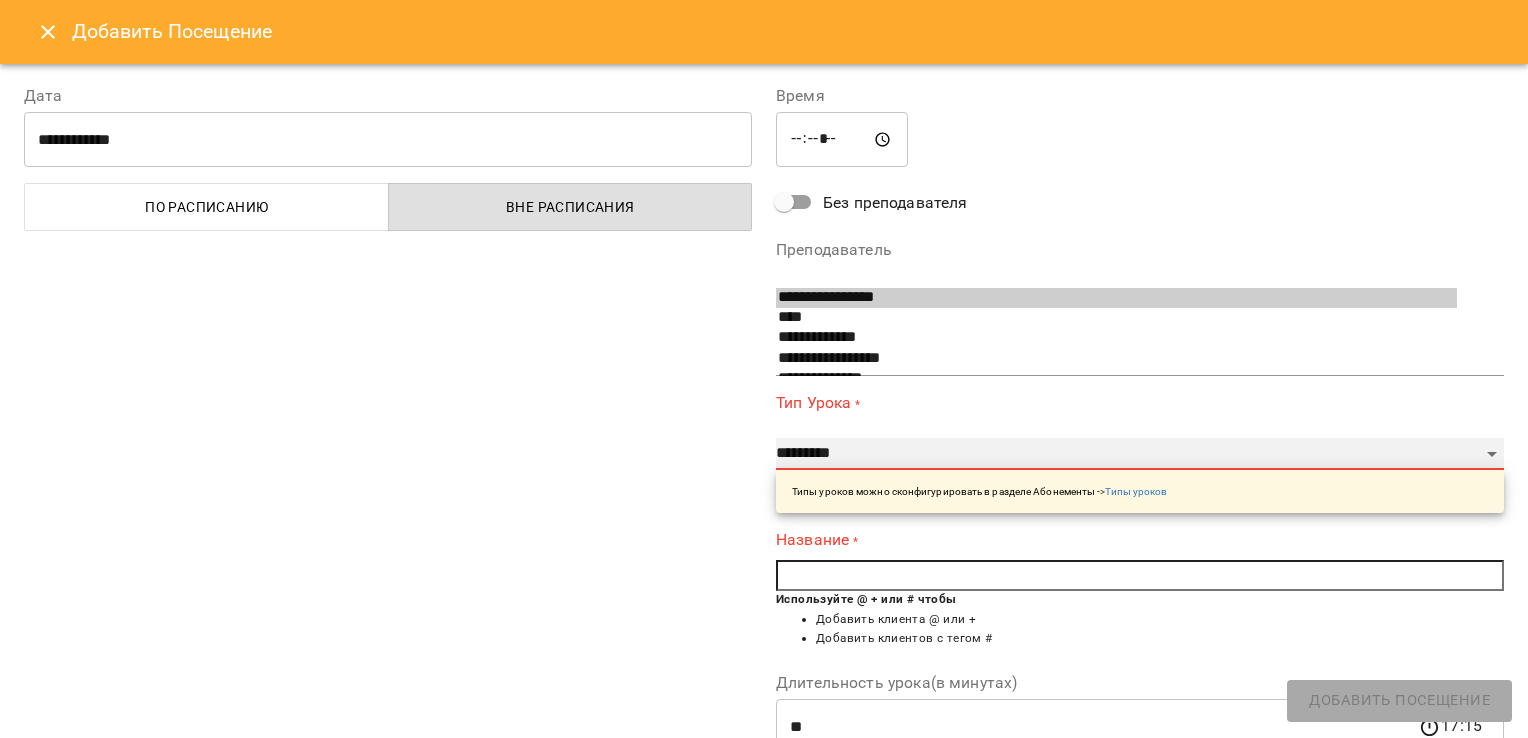 click on "**********" at bounding box center [1140, 454] 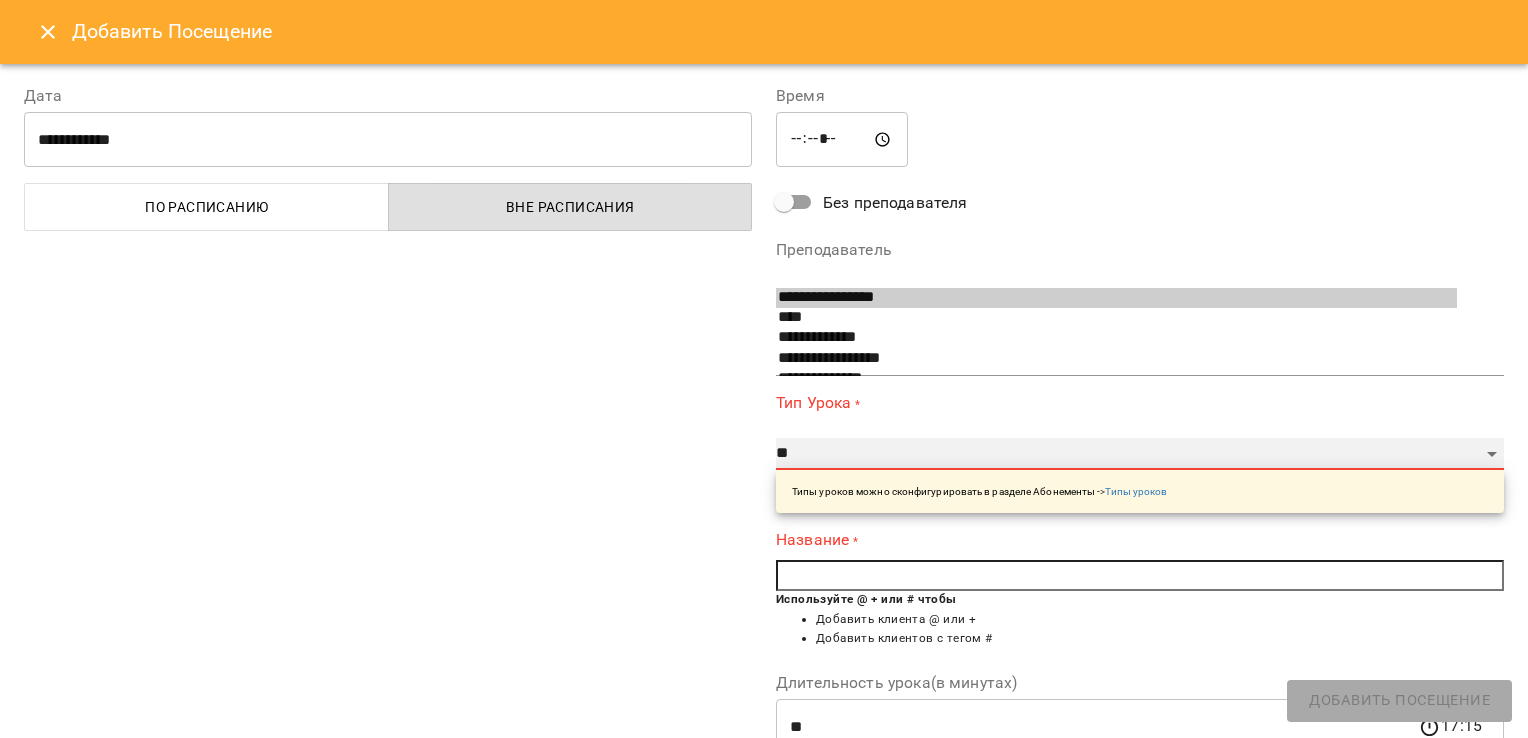 click on "**********" at bounding box center (1140, 454) 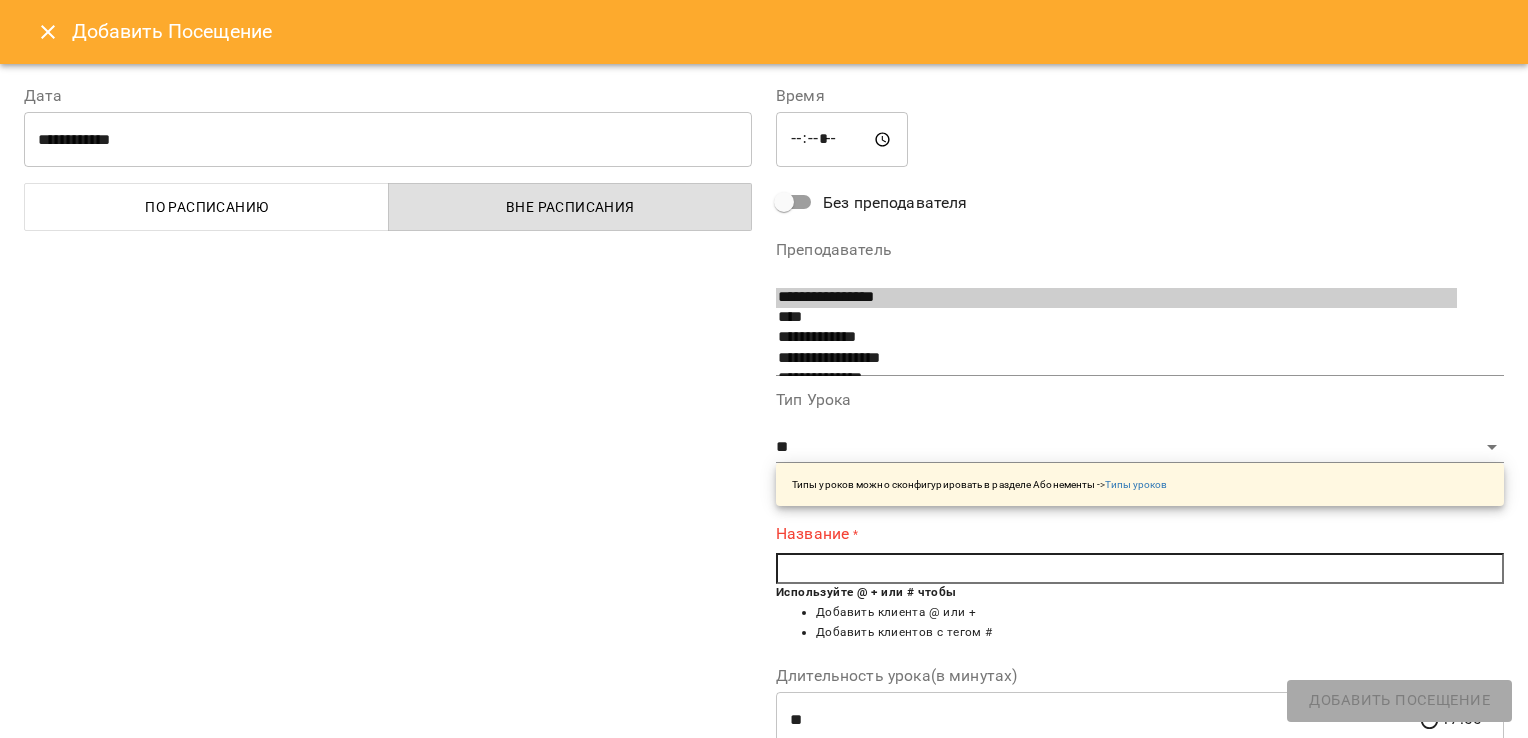click at bounding box center [1140, 569] 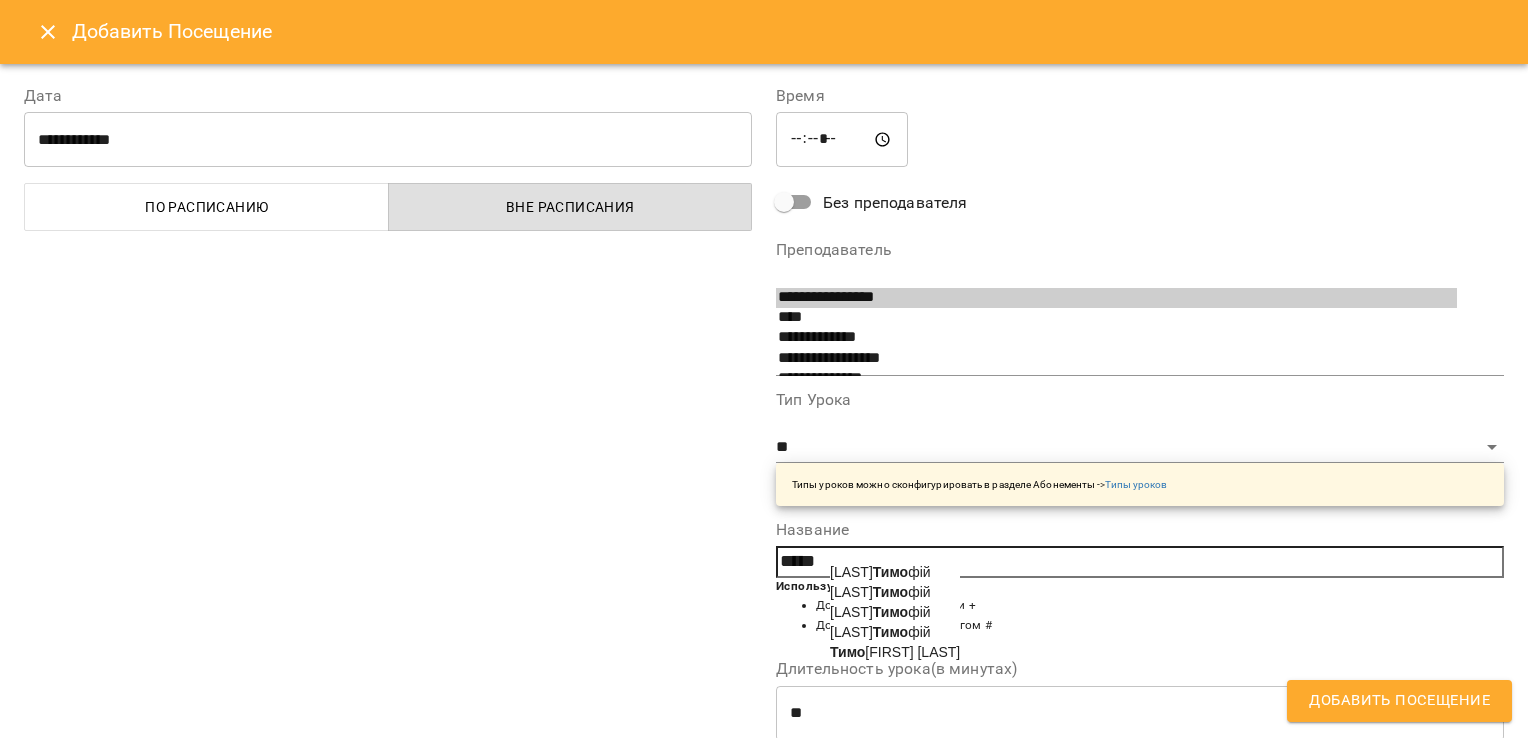 click on "[FIRST] [LAST]" at bounding box center (895, 652) 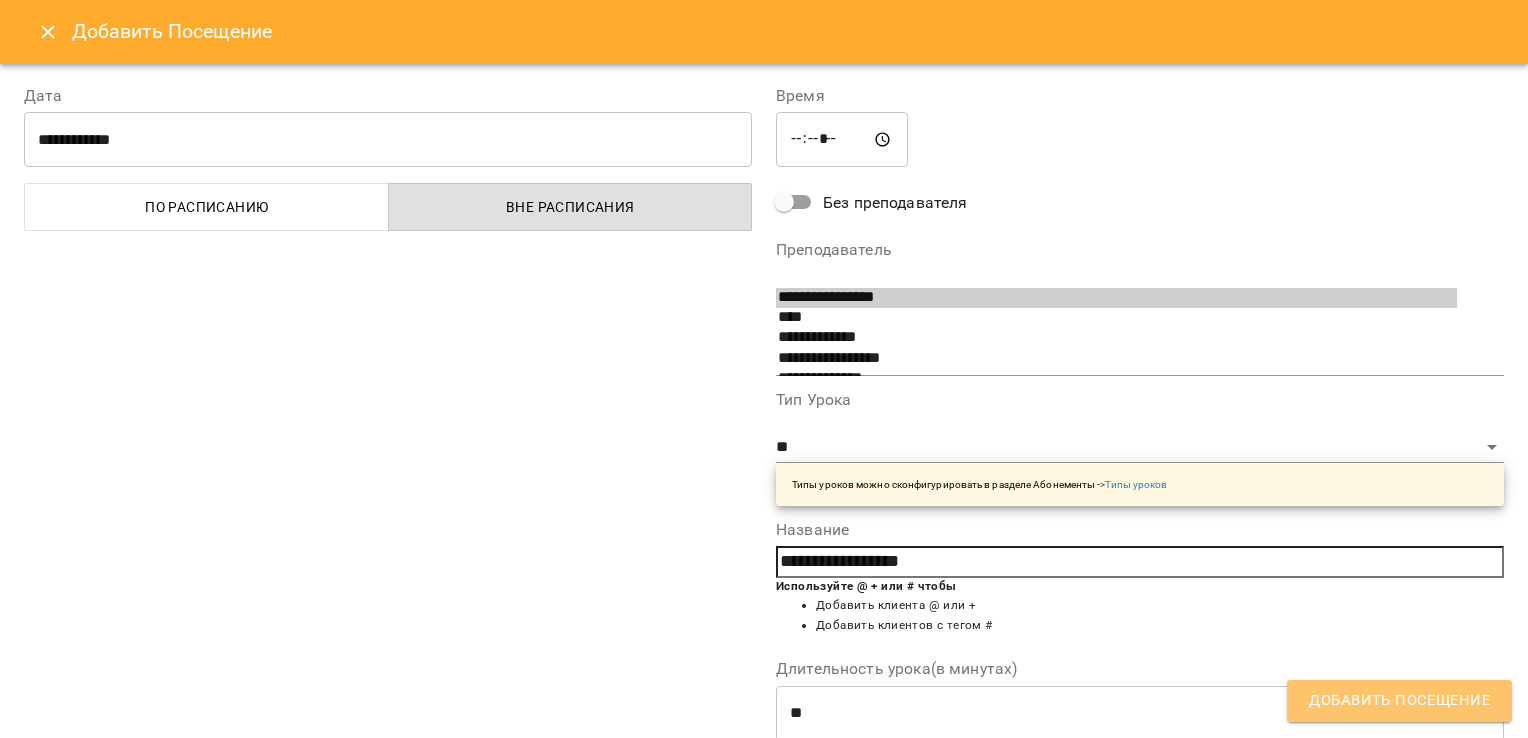 click on "Добавить Посещение" at bounding box center [1399, 701] 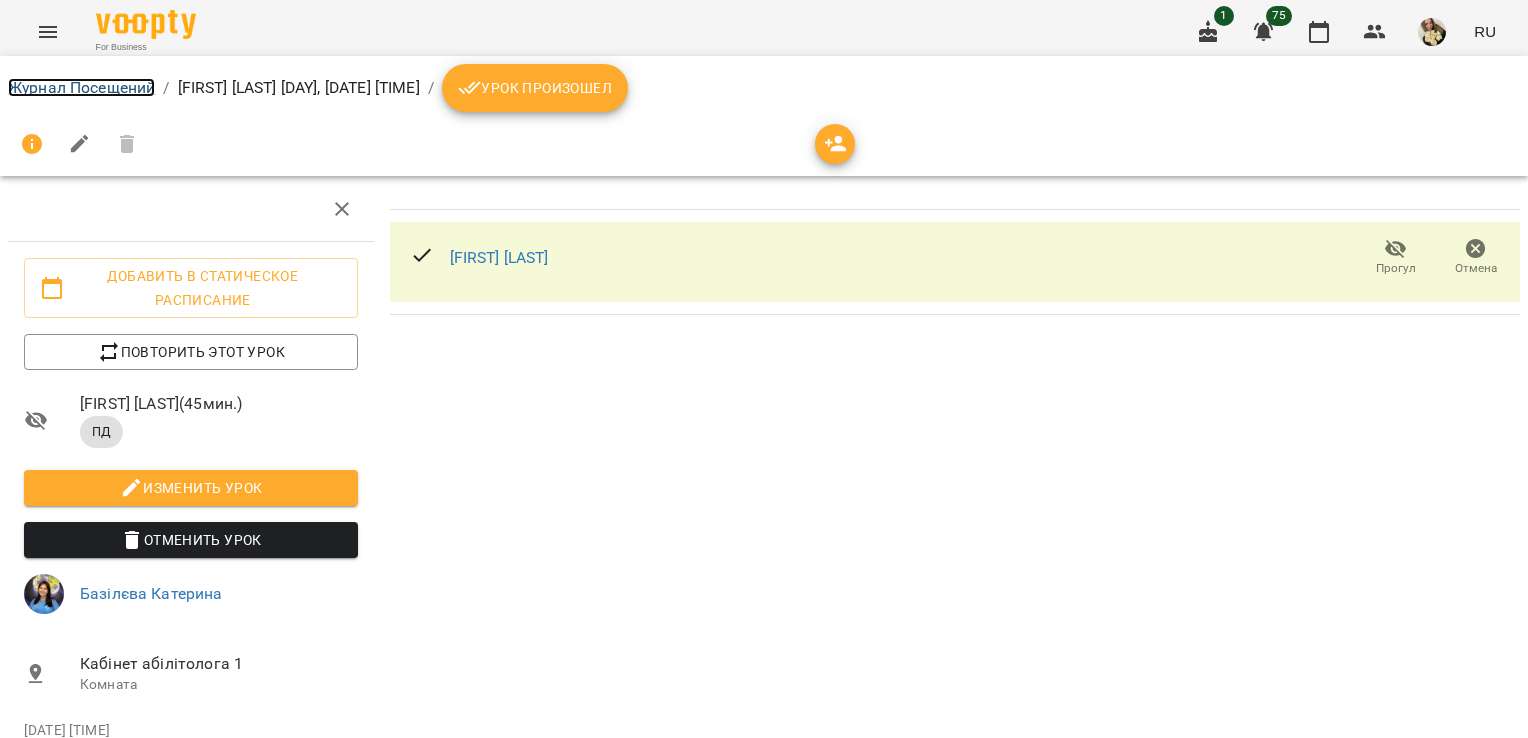 click on "Журнал Посещений" at bounding box center (81, 87) 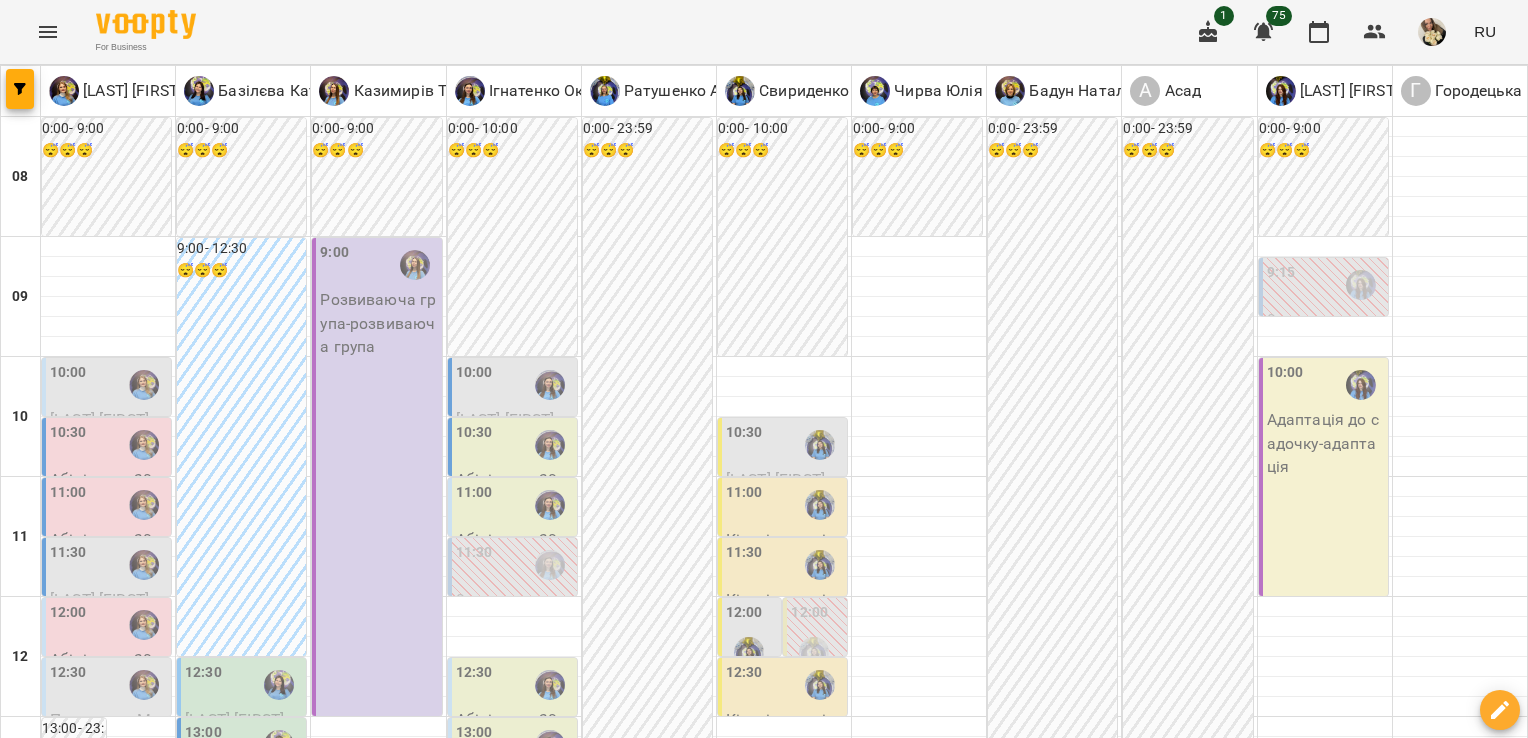 scroll, scrollTop: 804, scrollLeft: 0, axis: vertical 